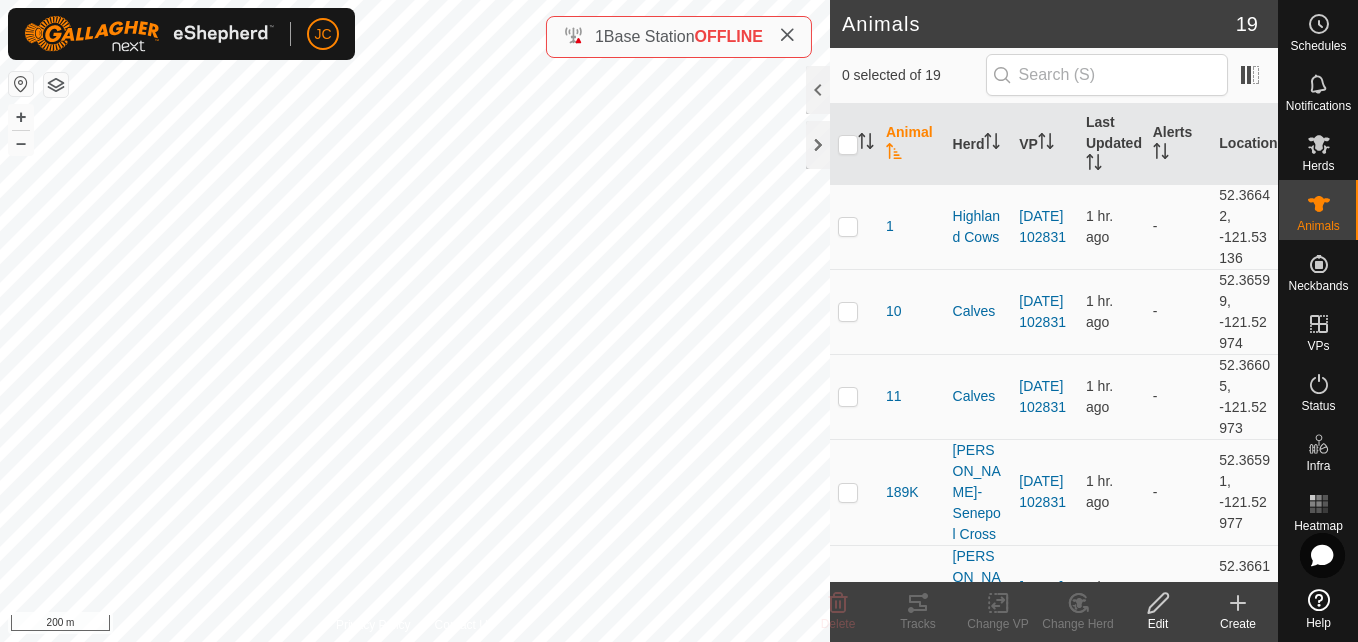 scroll, scrollTop: 0, scrollLeft: 0, axis: both 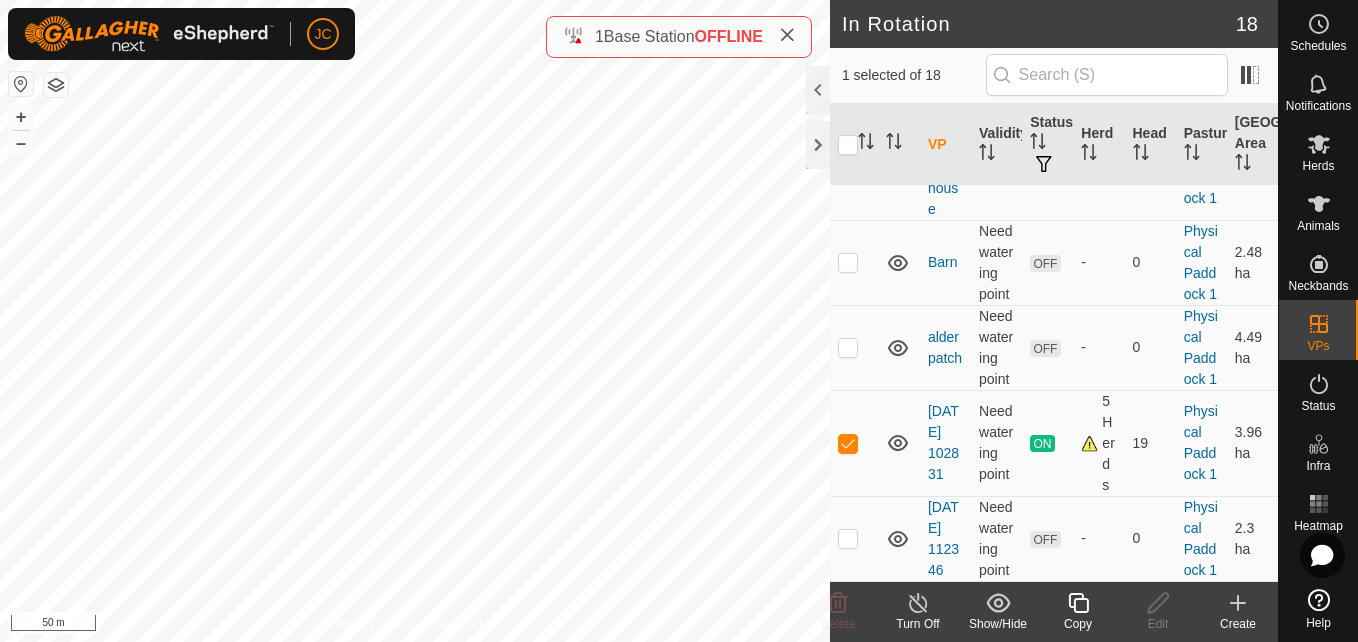 click on "Copy" 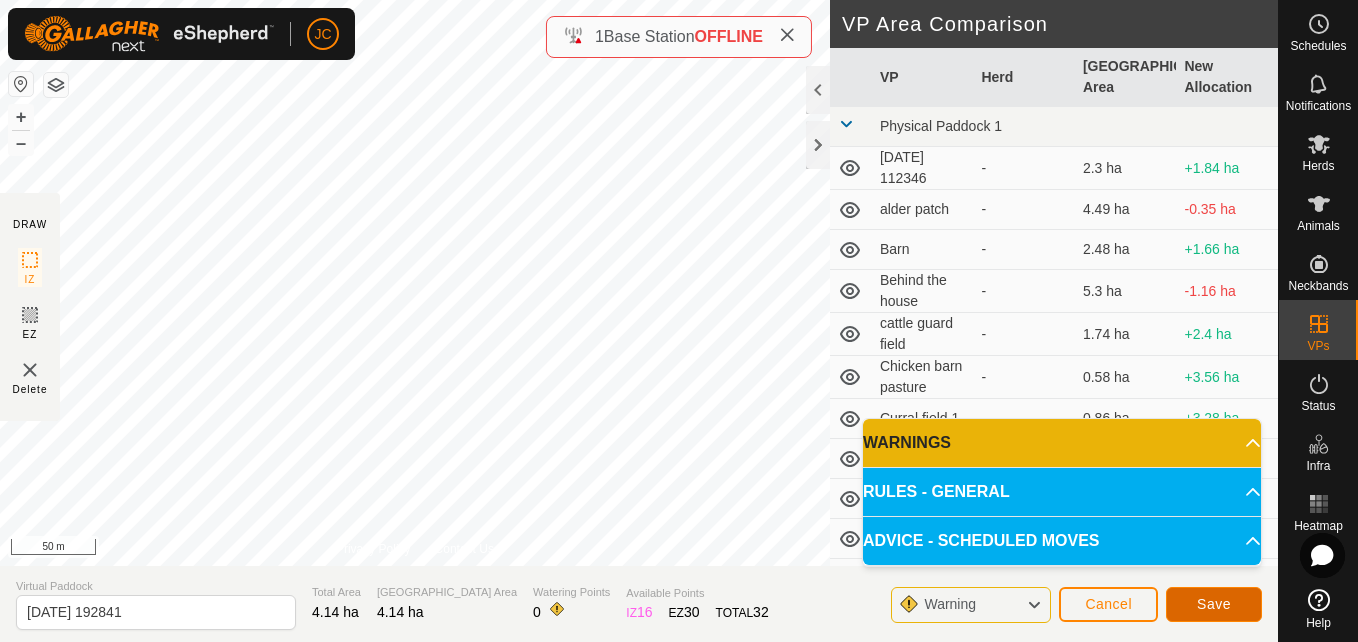 click on "Save" 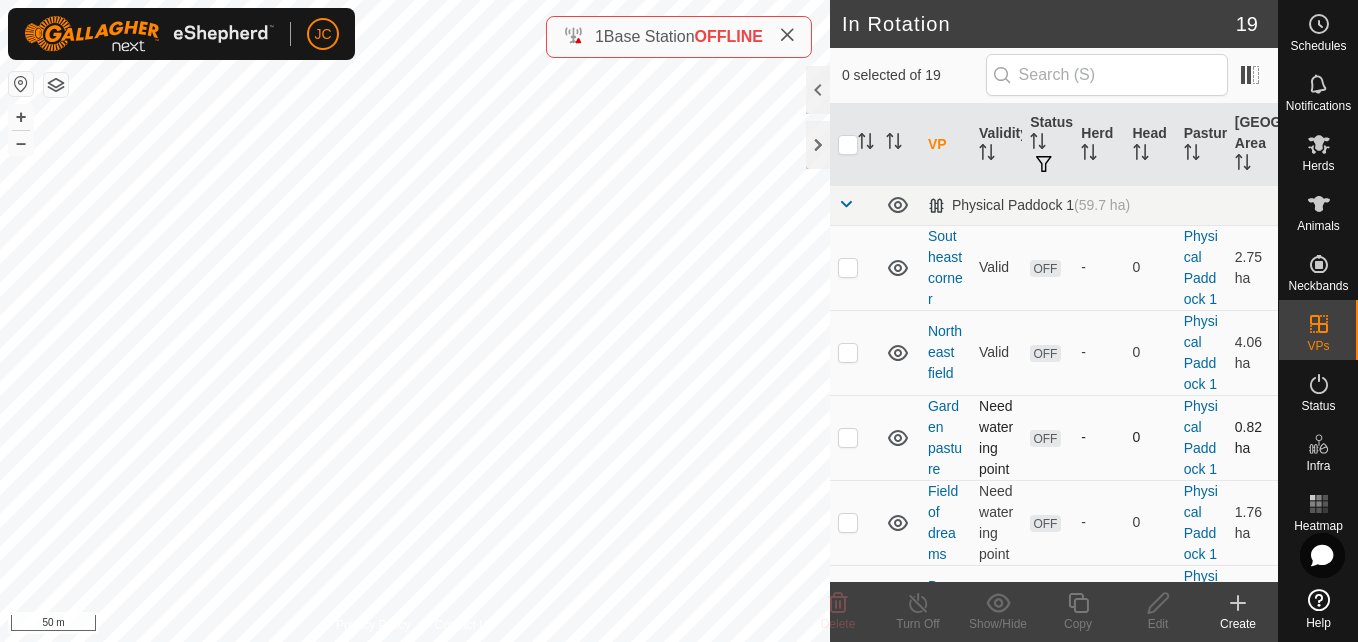 checkbox on "true" 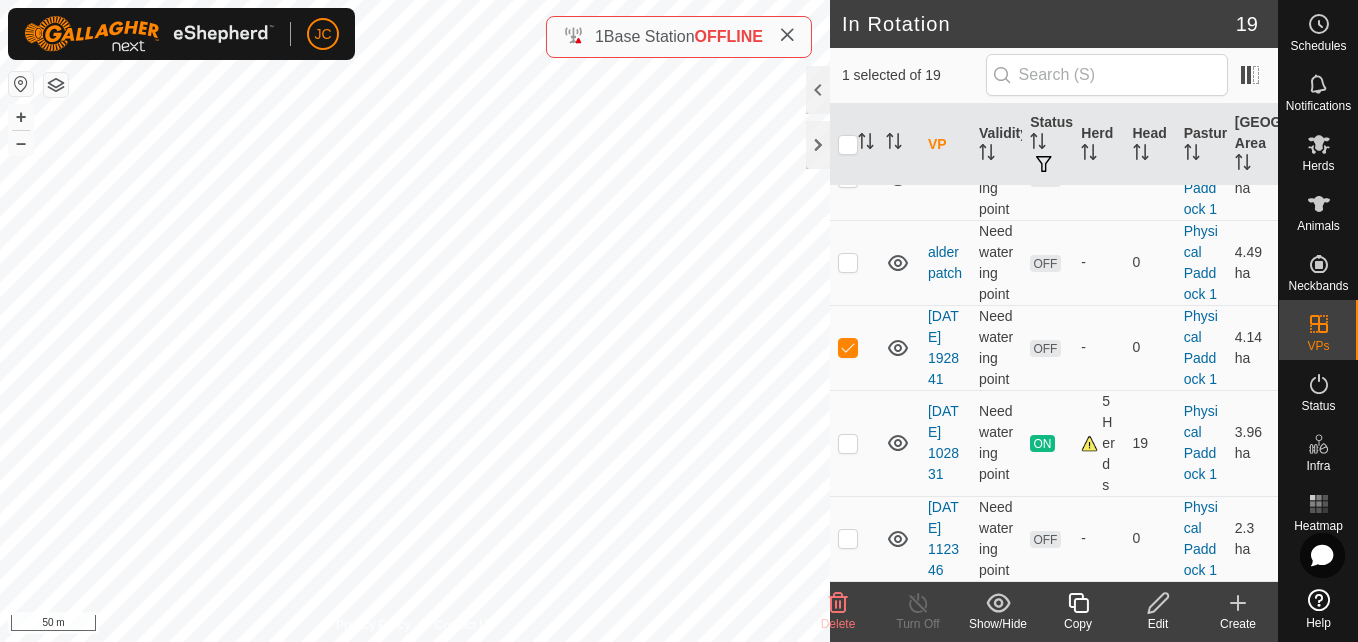 scroll, scrollTop: 1388, scrollLeft: 0, axis: vertical 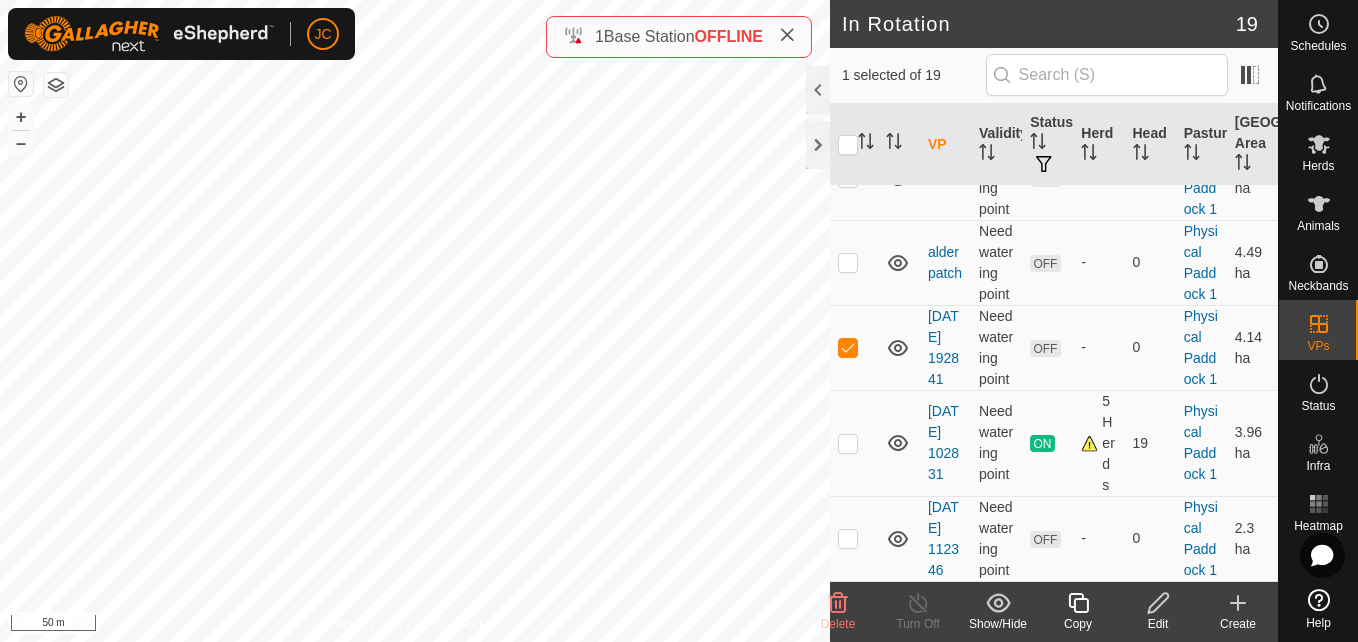 click 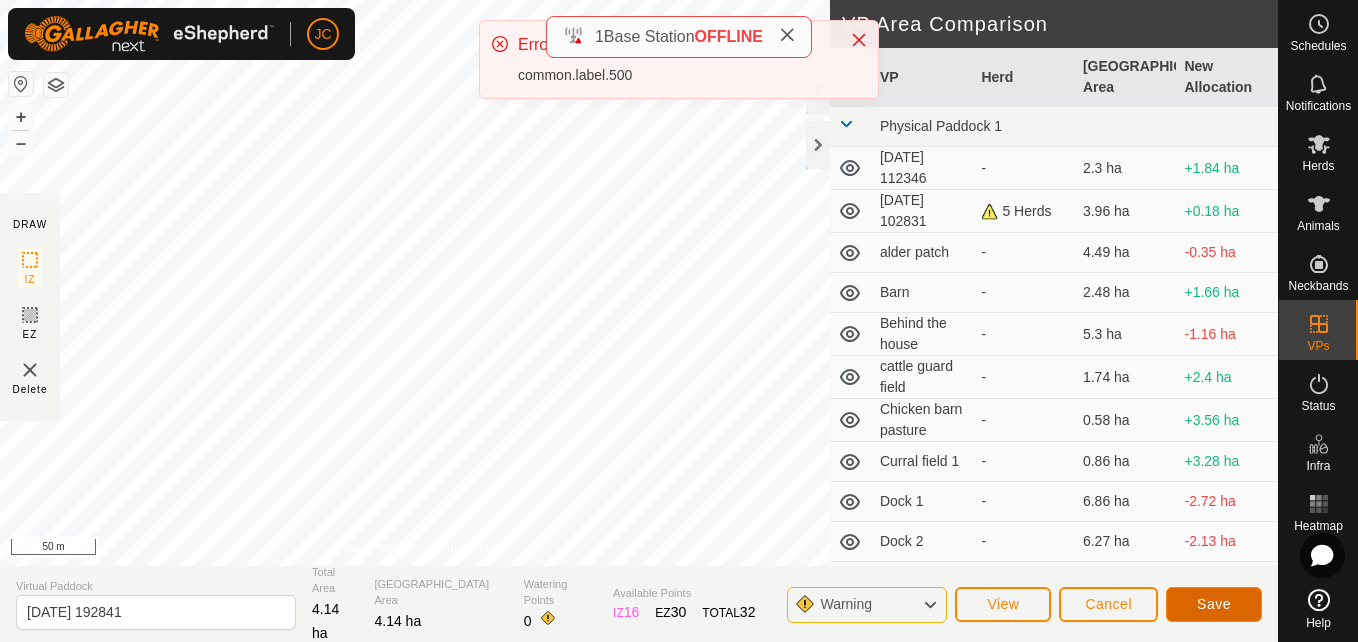 click on "Save" 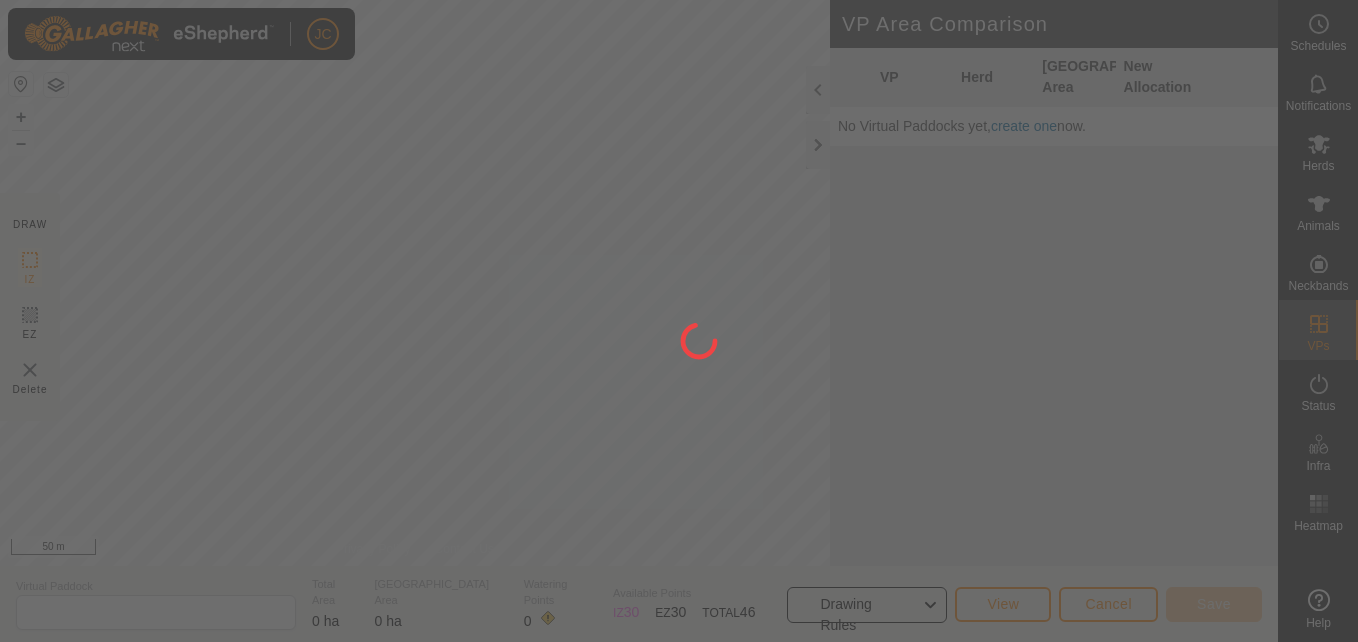 scroll, scrollTop: 0, scrollLeft: 0, axis: both 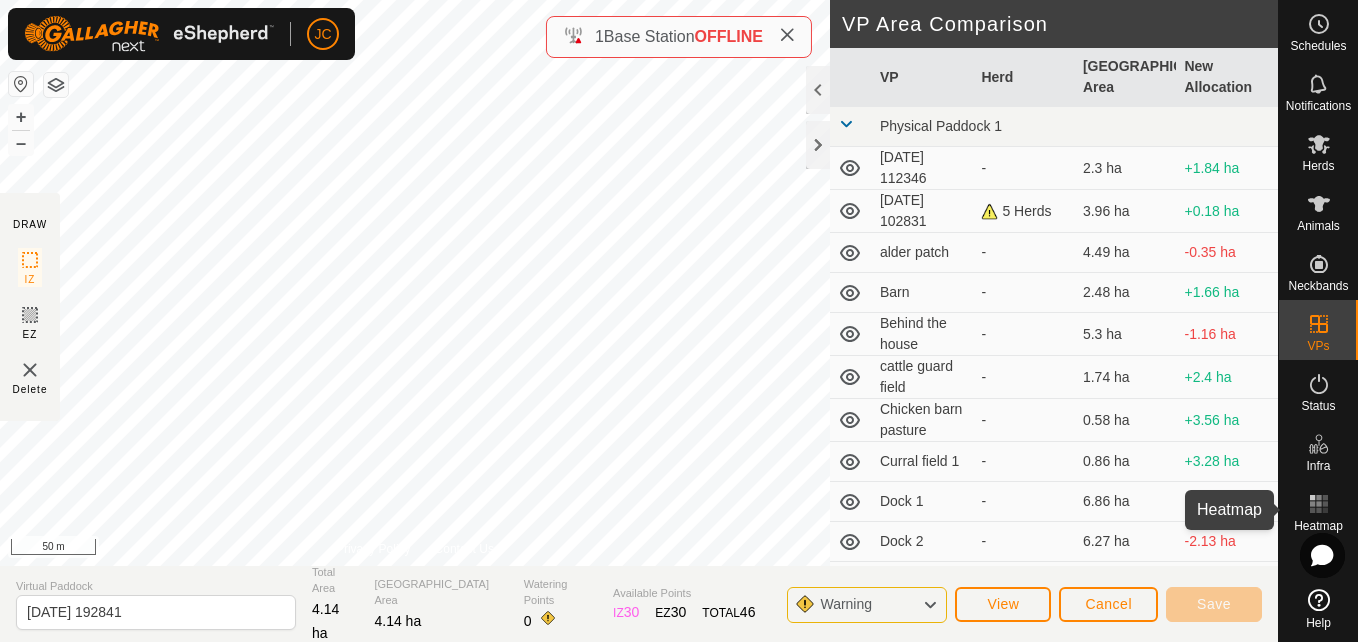 click at bounding box center (1319, 504) 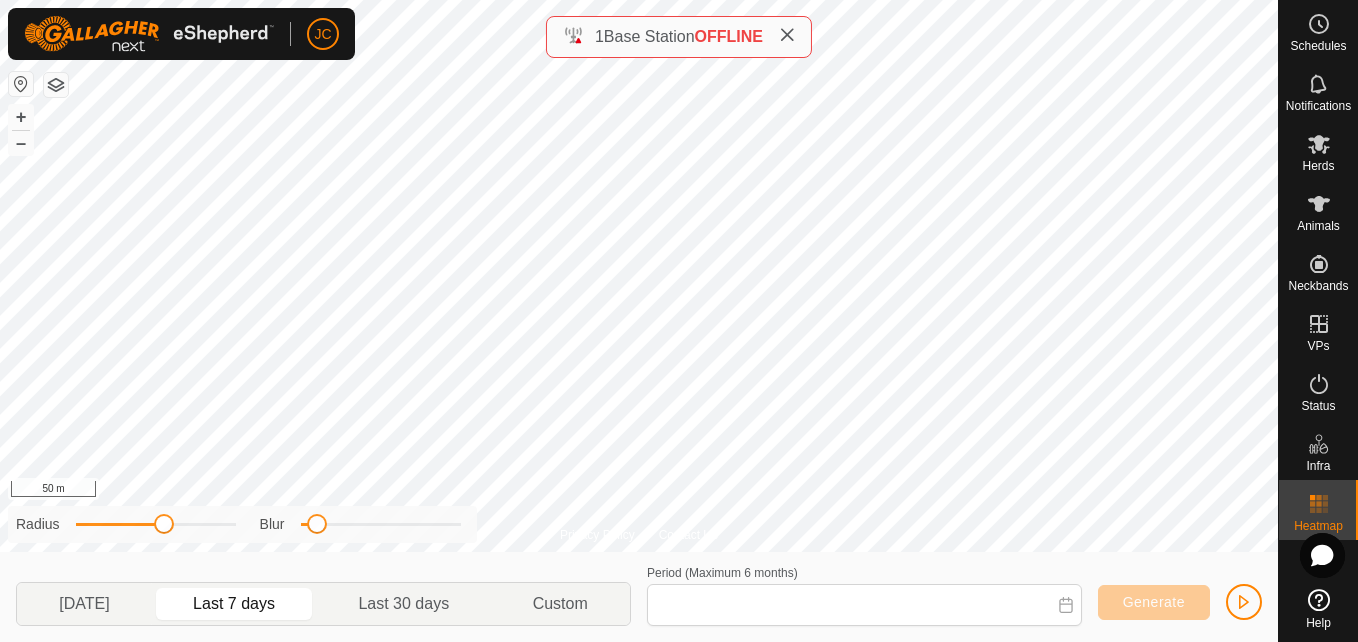type on "Jul 22, 2025 - Jul 28, 2025" 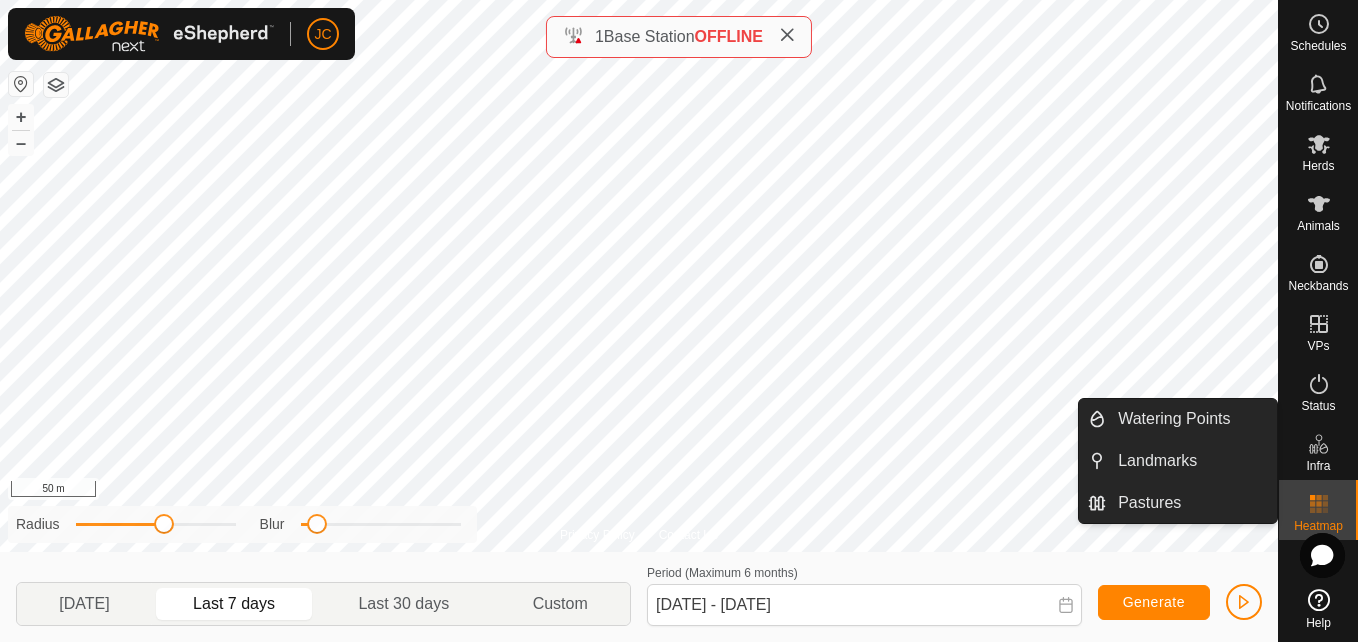 click on "Landmarks" at bounding box center [1191, 461] 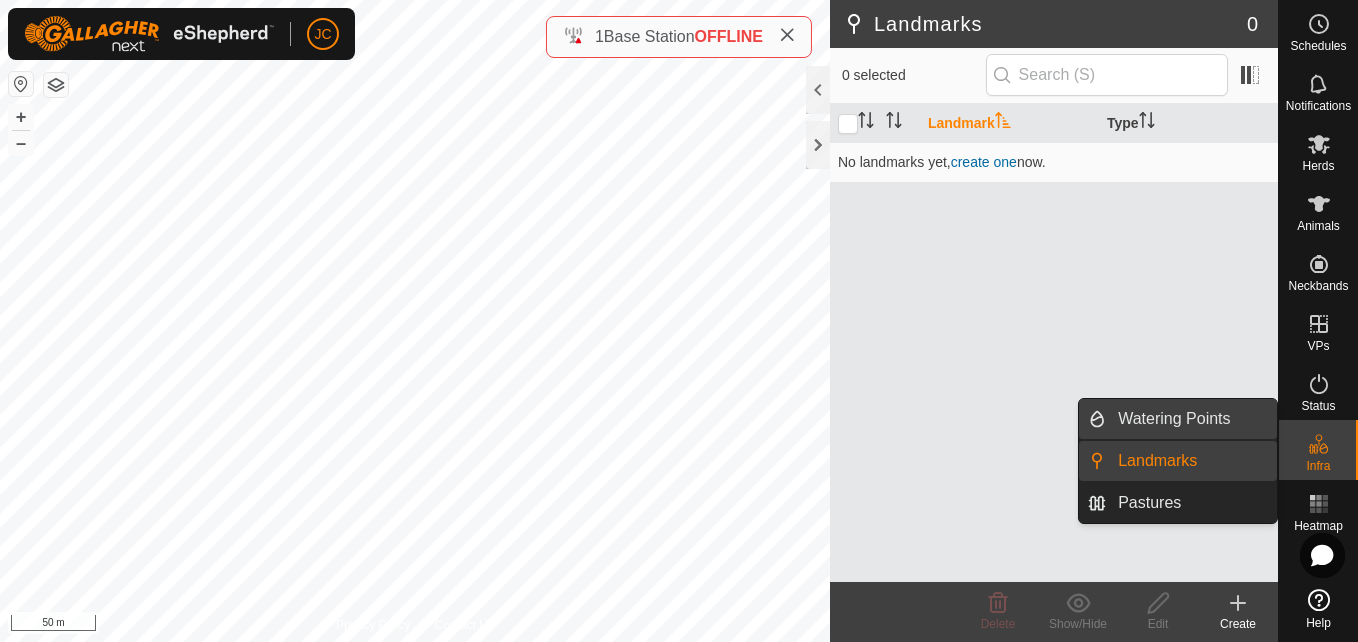 click on "Watering Points" at bounding box center [1191, 419] 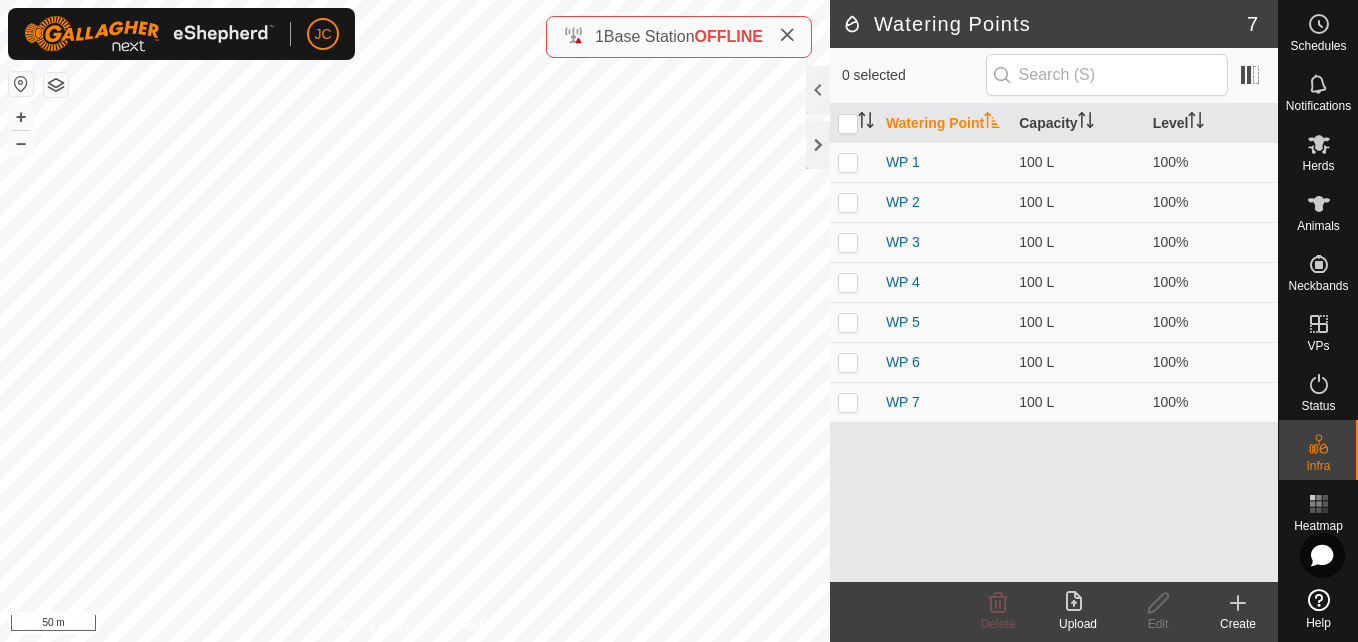 click on "Create" 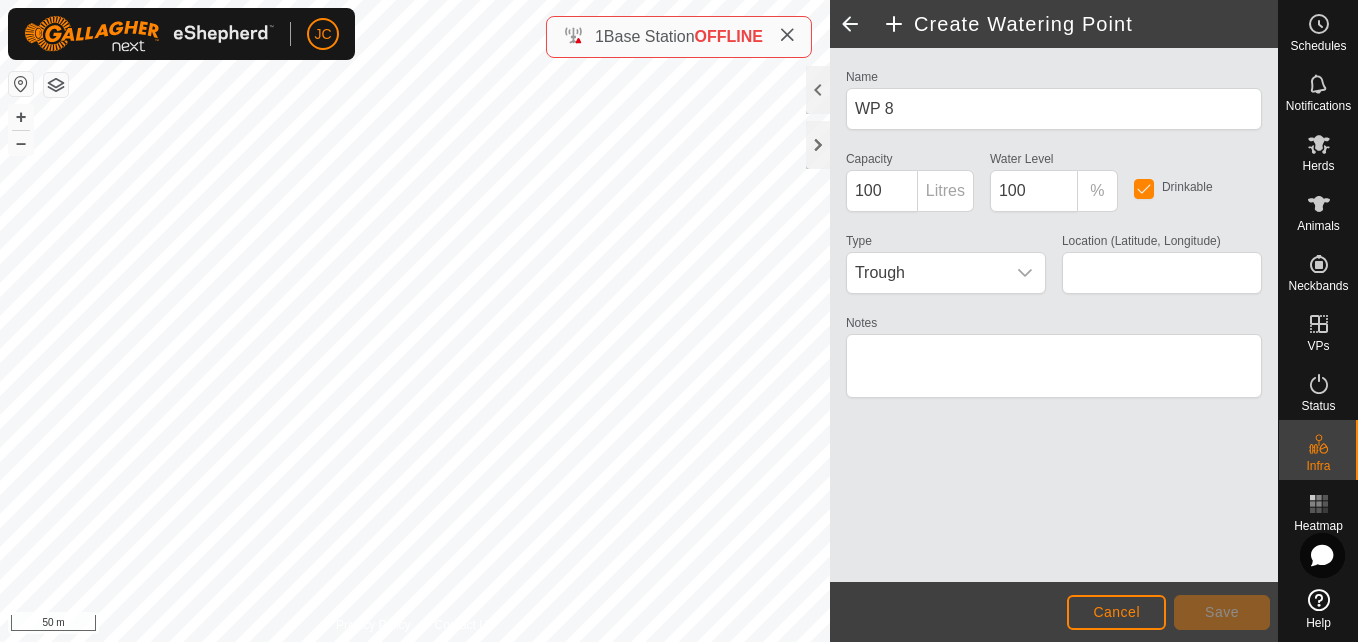 type on "52.366888, -121.531145" 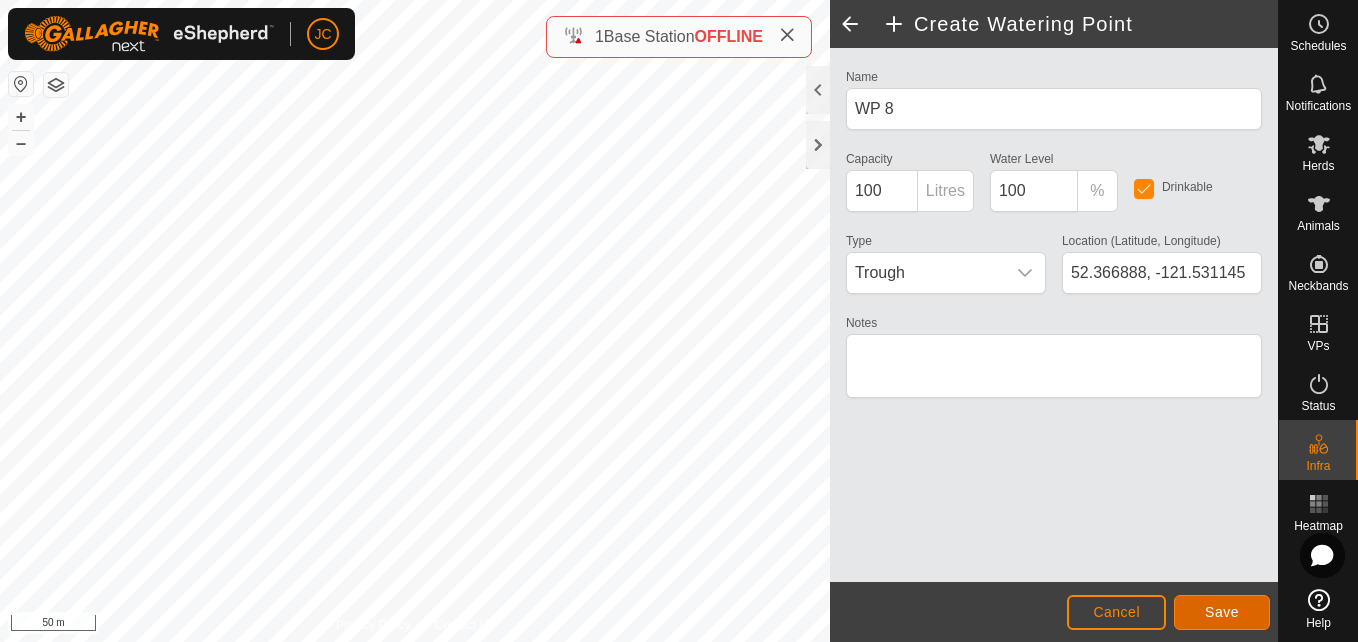 click on "Save" 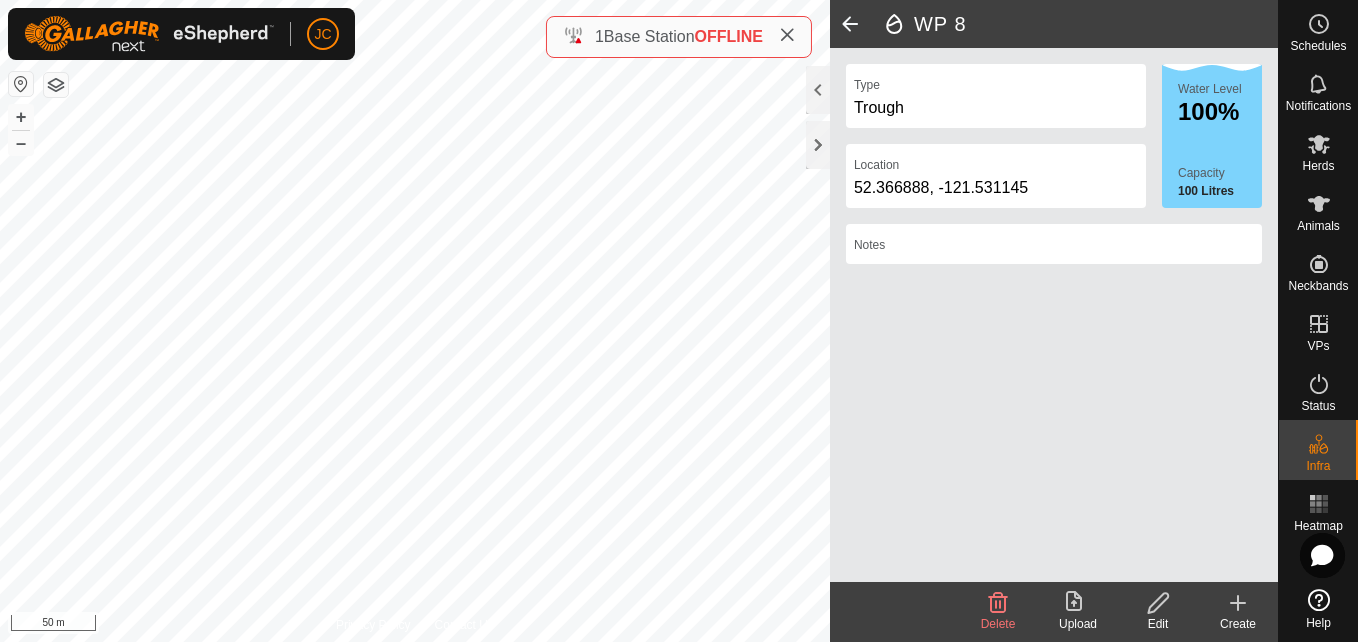scroll, scrollTop: 0, scrollLeft: 0, axis: both 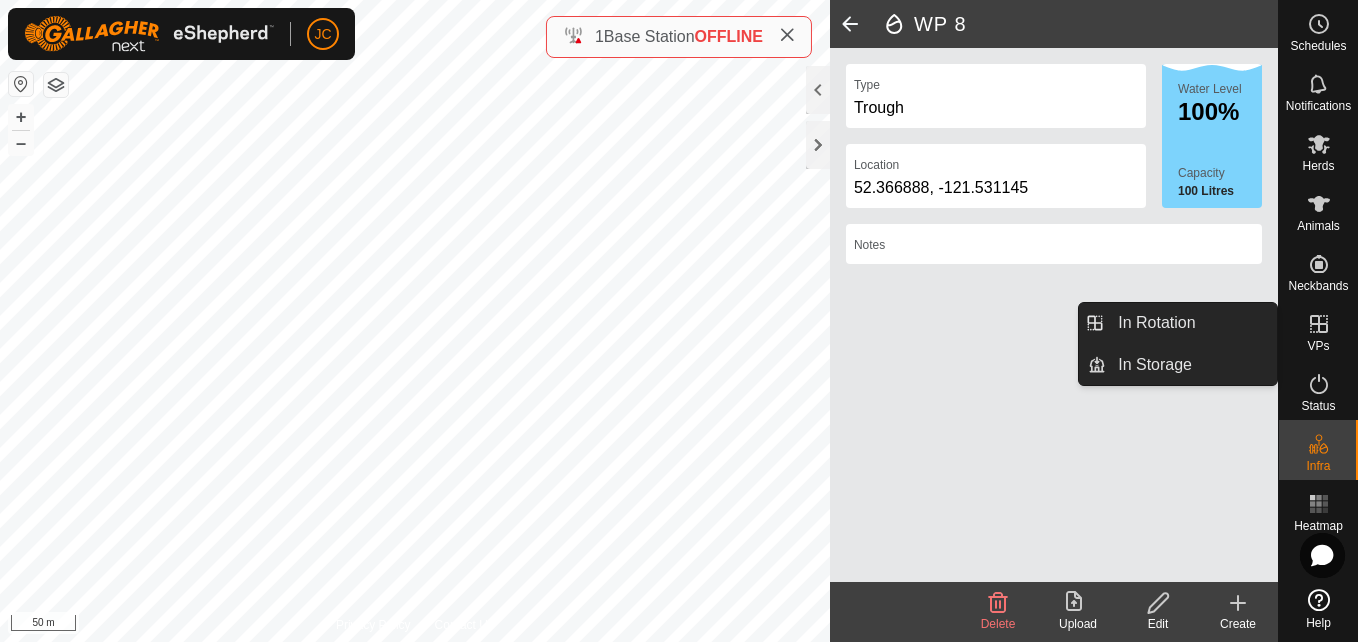 drag, startPoint x: 1316, startPoint y: 356, endPoint x: 1317, endPoint y: 341, distance: 15.033297 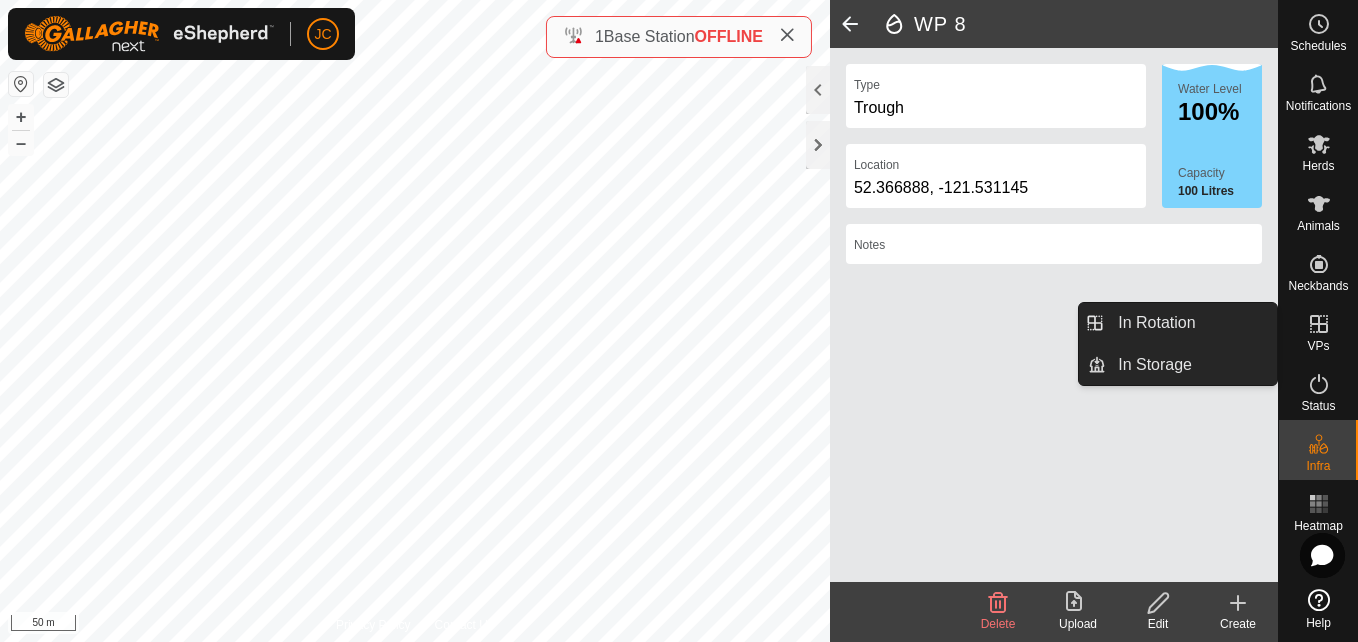 click on "VPs" at bounding box center [1318, 330] 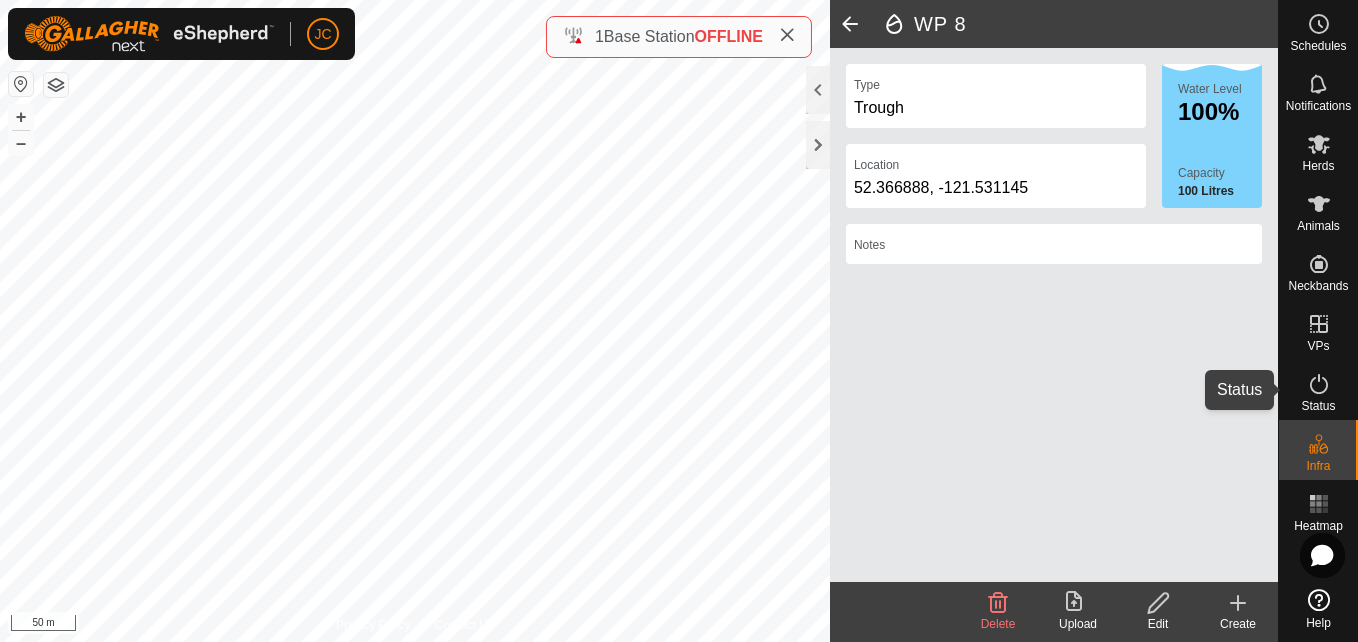 click on "Status" at bounding box center [1318, 406] 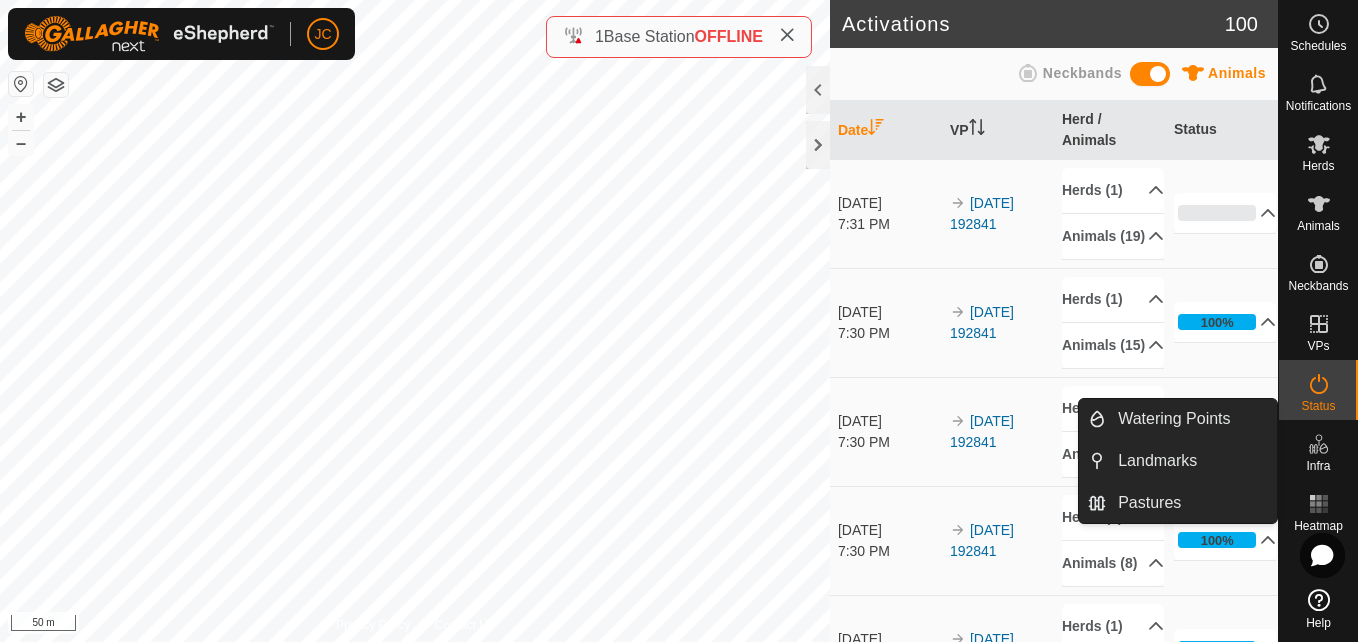 click 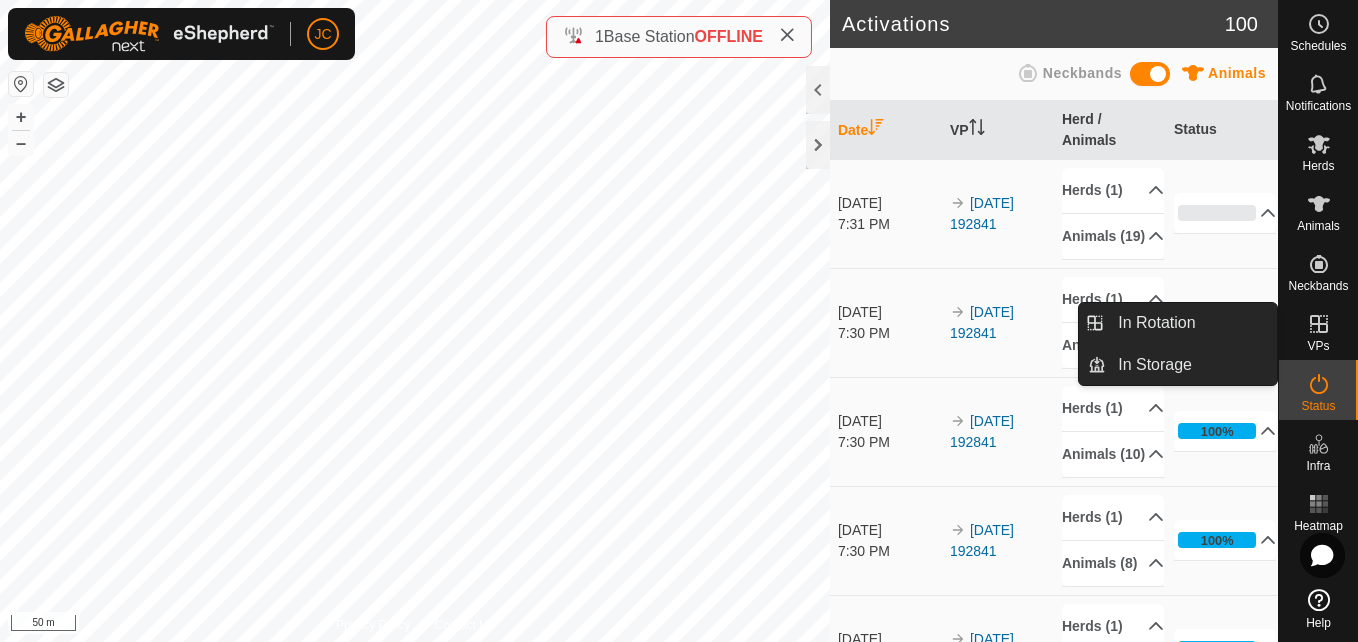 click on "VPs" at bounding box center (1318, 346) 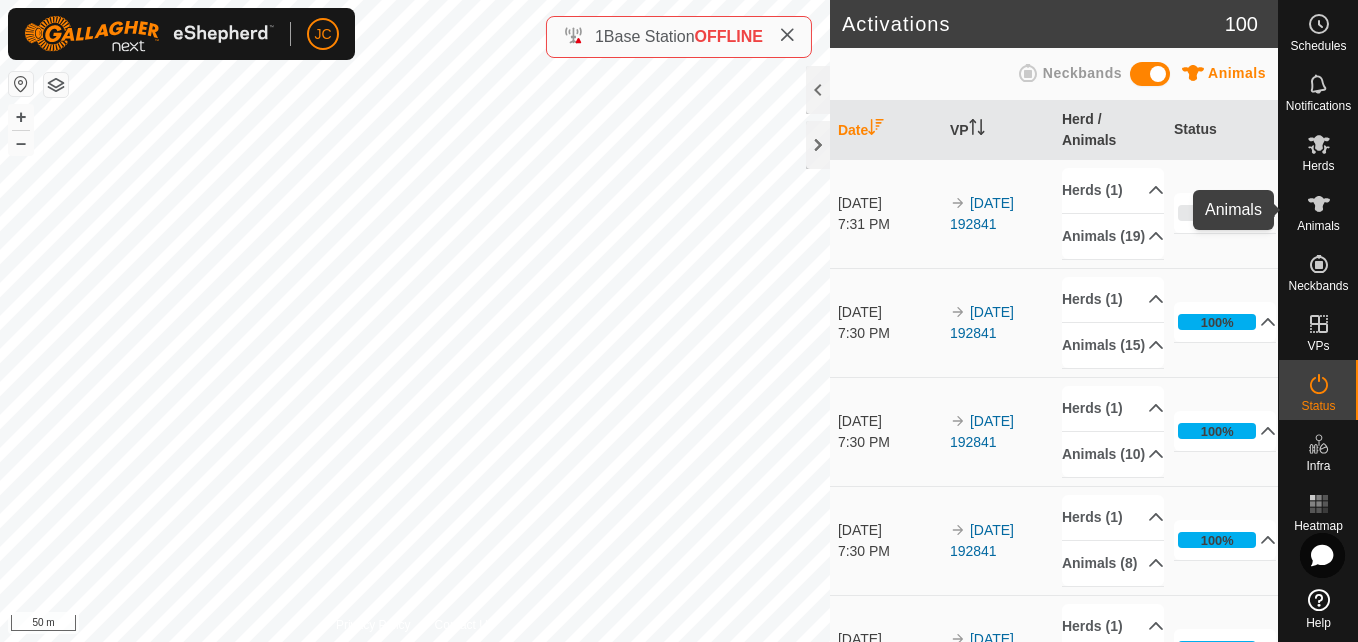 click 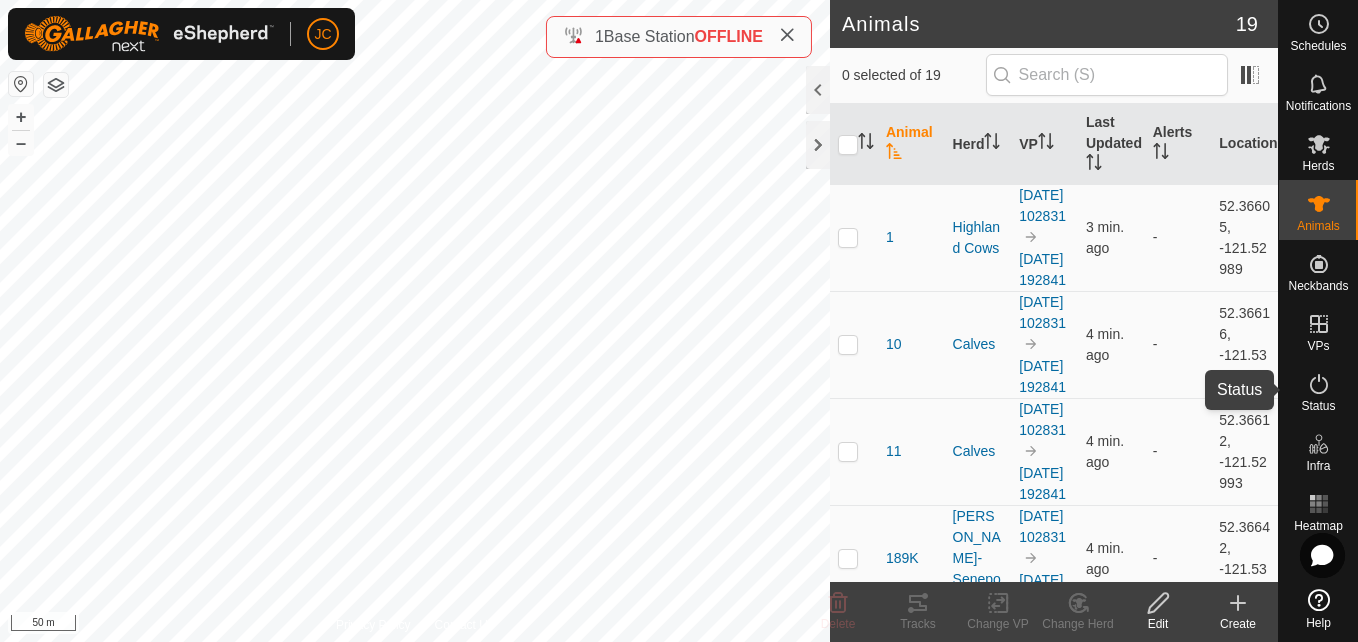 click 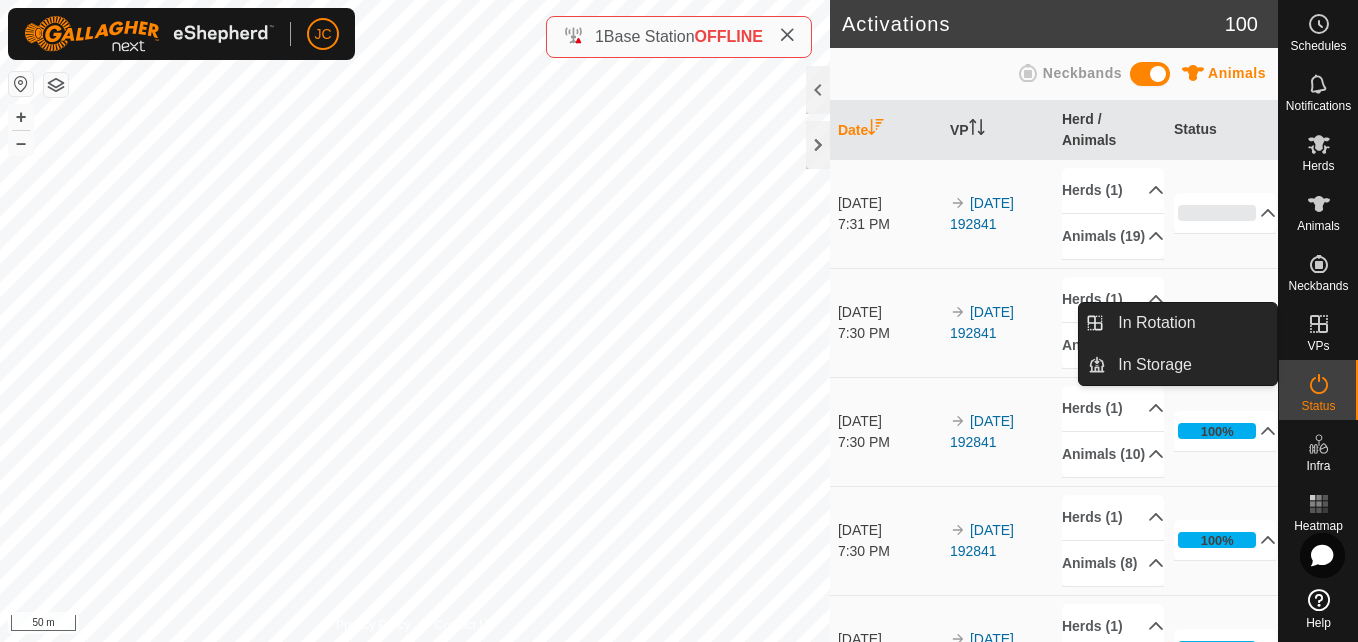 click 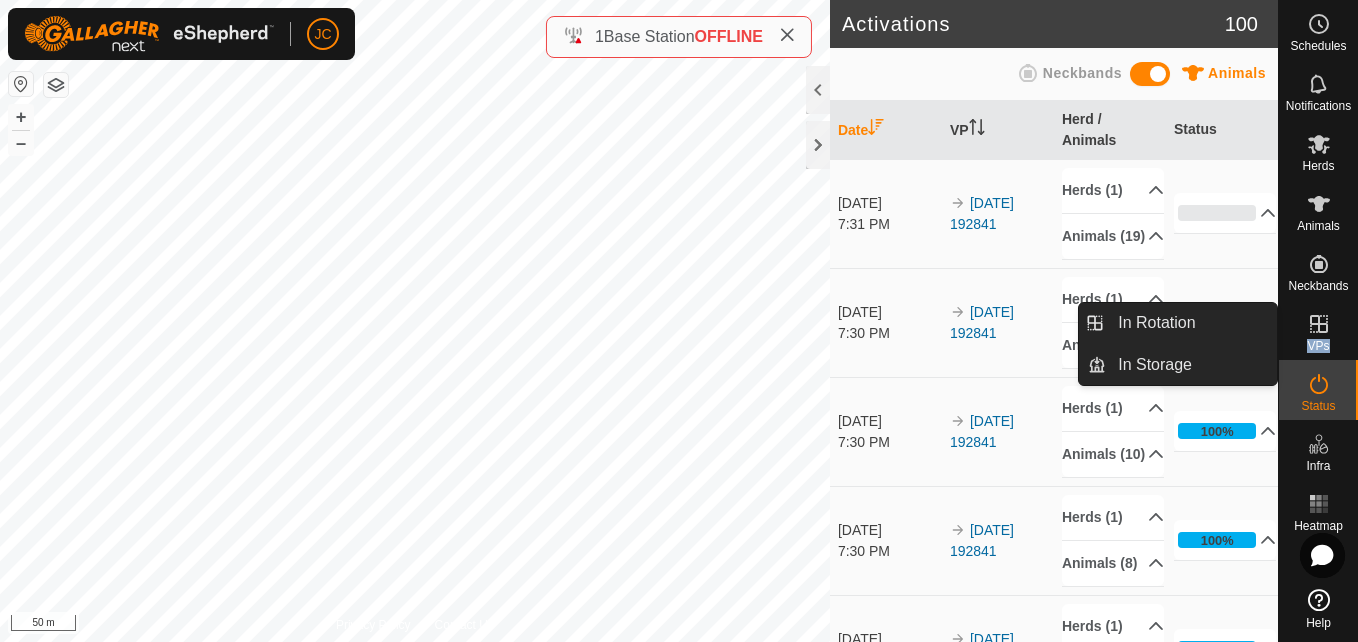 click 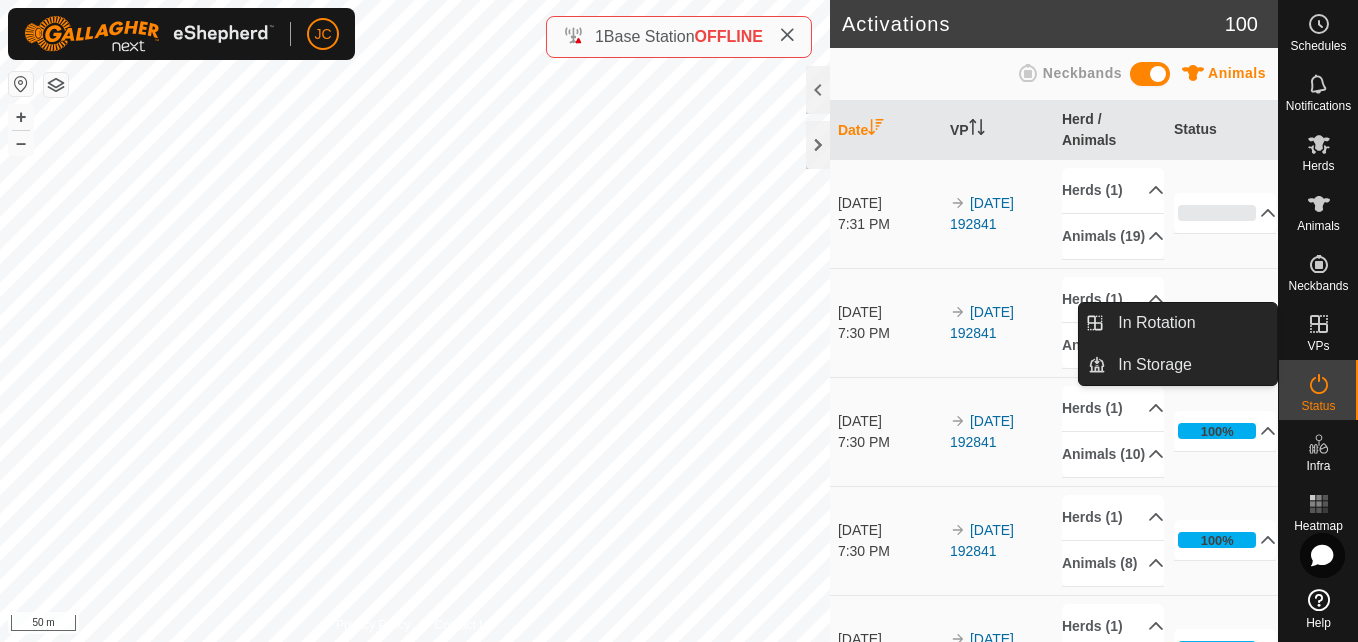 click 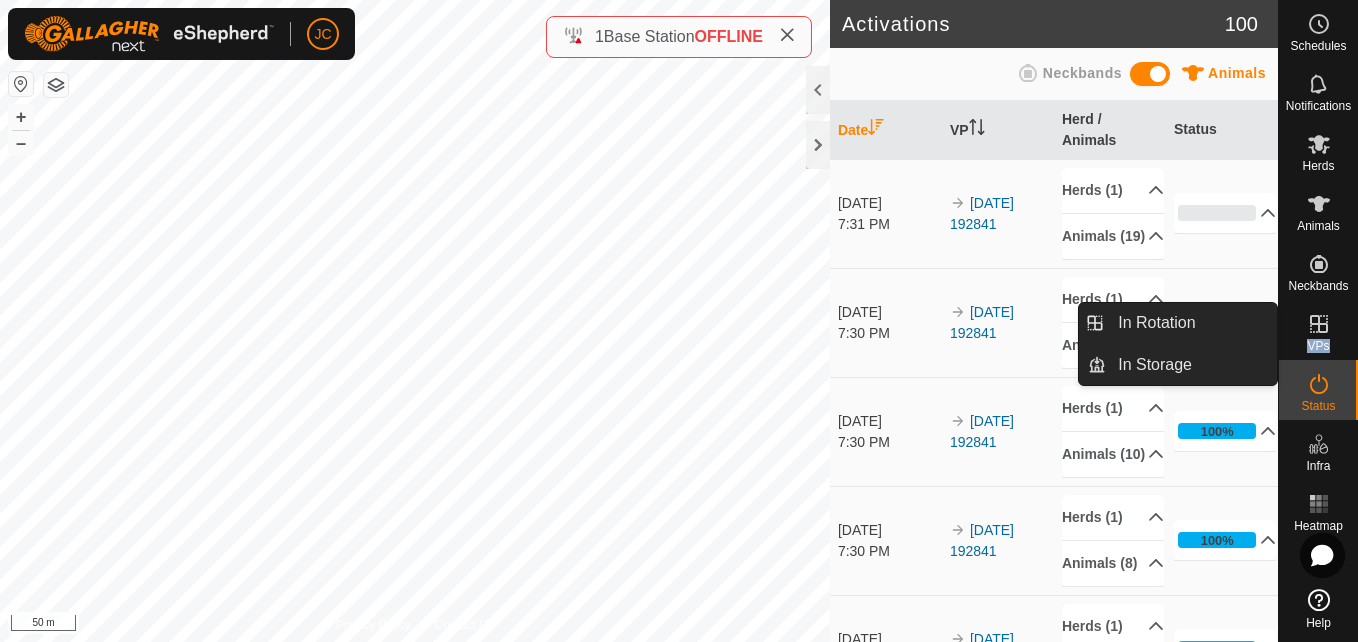 click 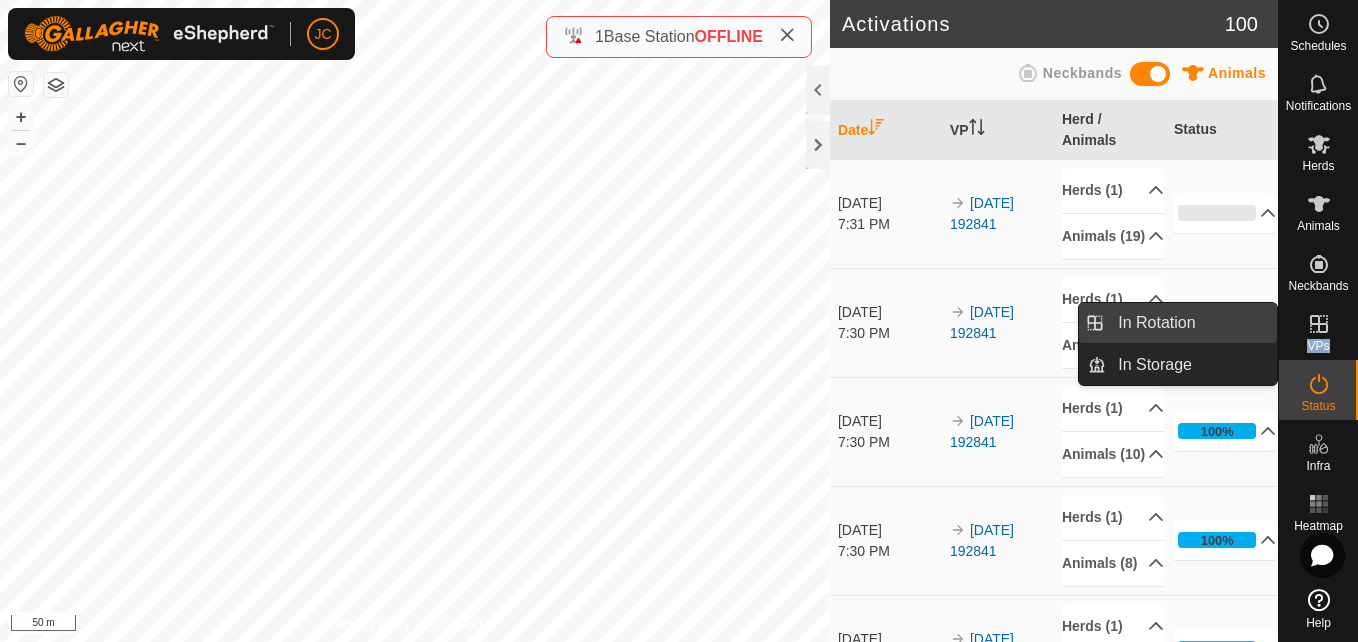 click on "In Rotation" at bounding box center [1191, 323] 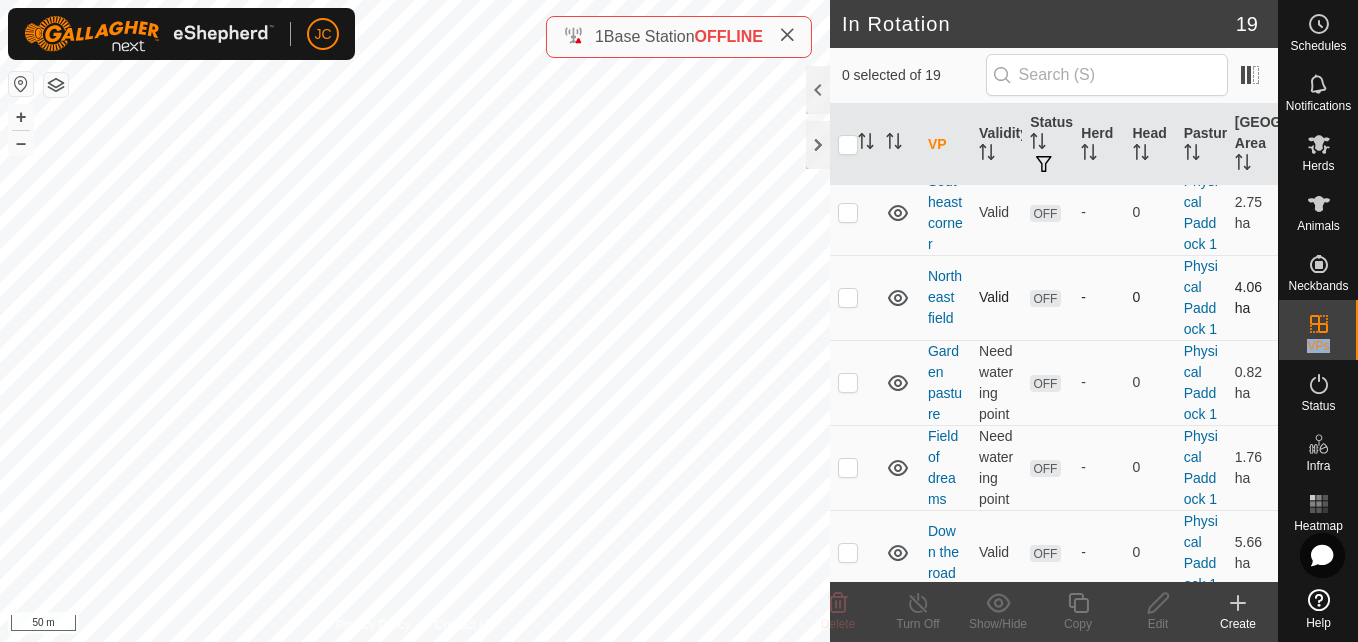 scroll, scrollTop: 61, scrollLeft: 0, axis: vertical 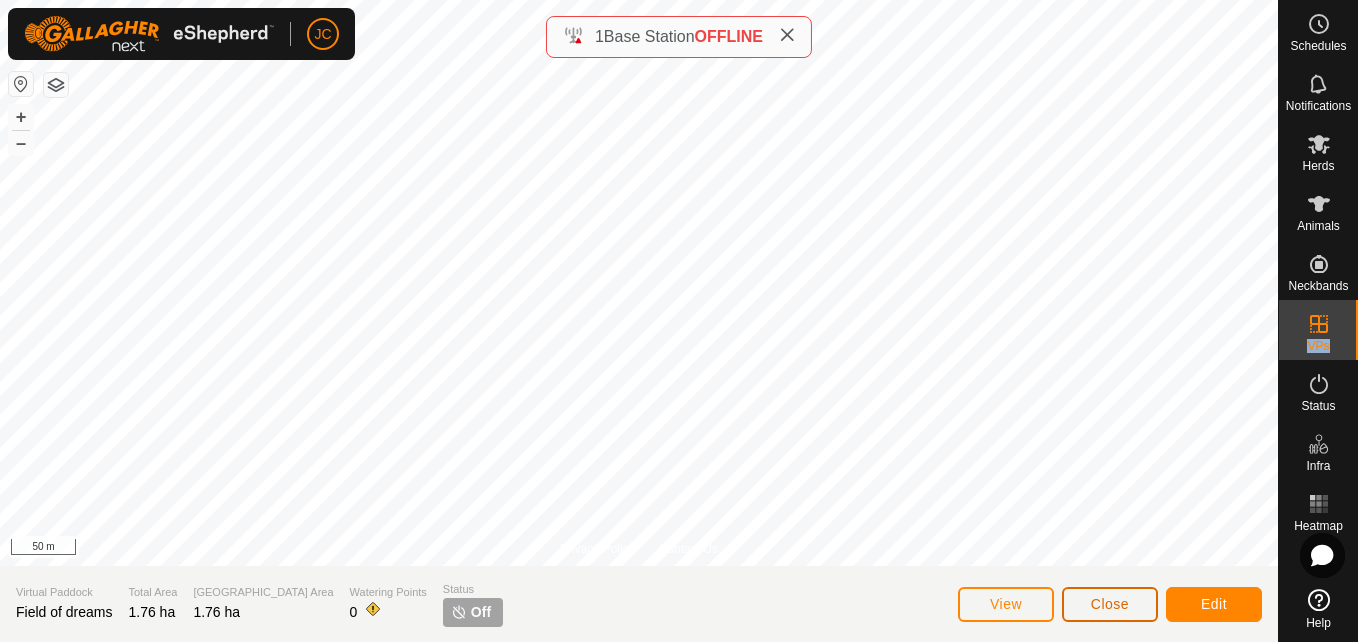 click on "Close" 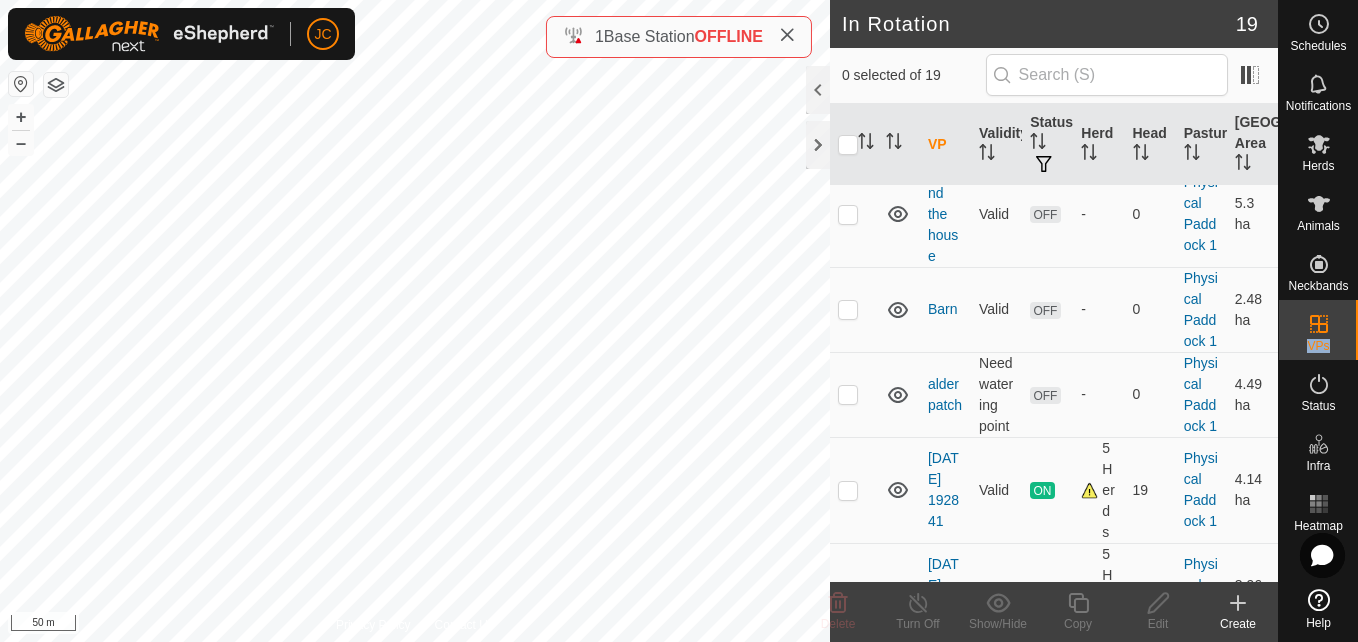 scroll, scrollTop: 1191, scrollLeft: 0, axis: vertical 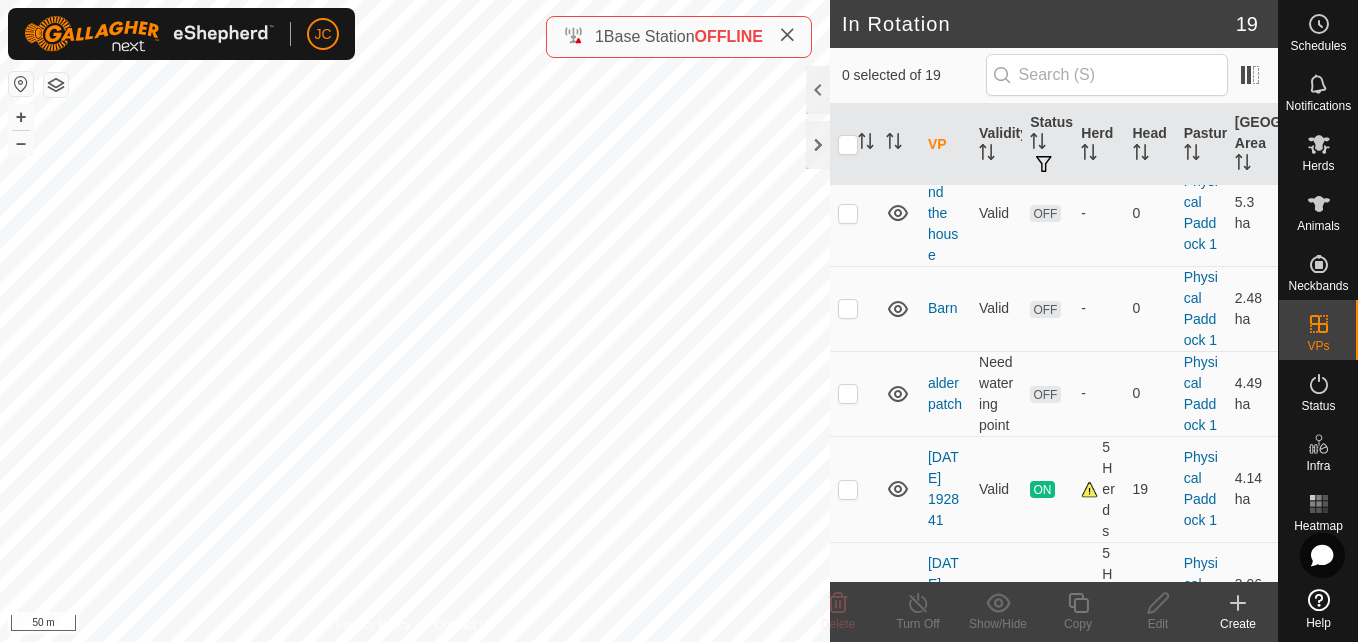 click at bounding box center [848, 22] 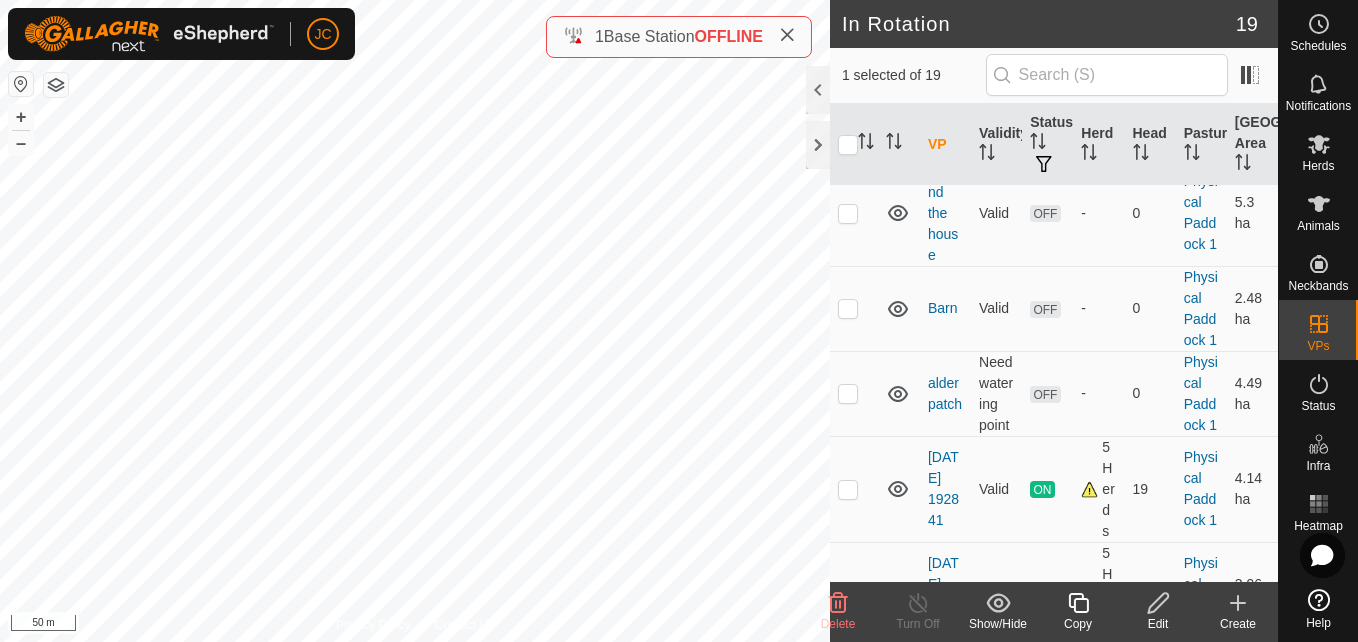 click at bounding box center (854, 22) 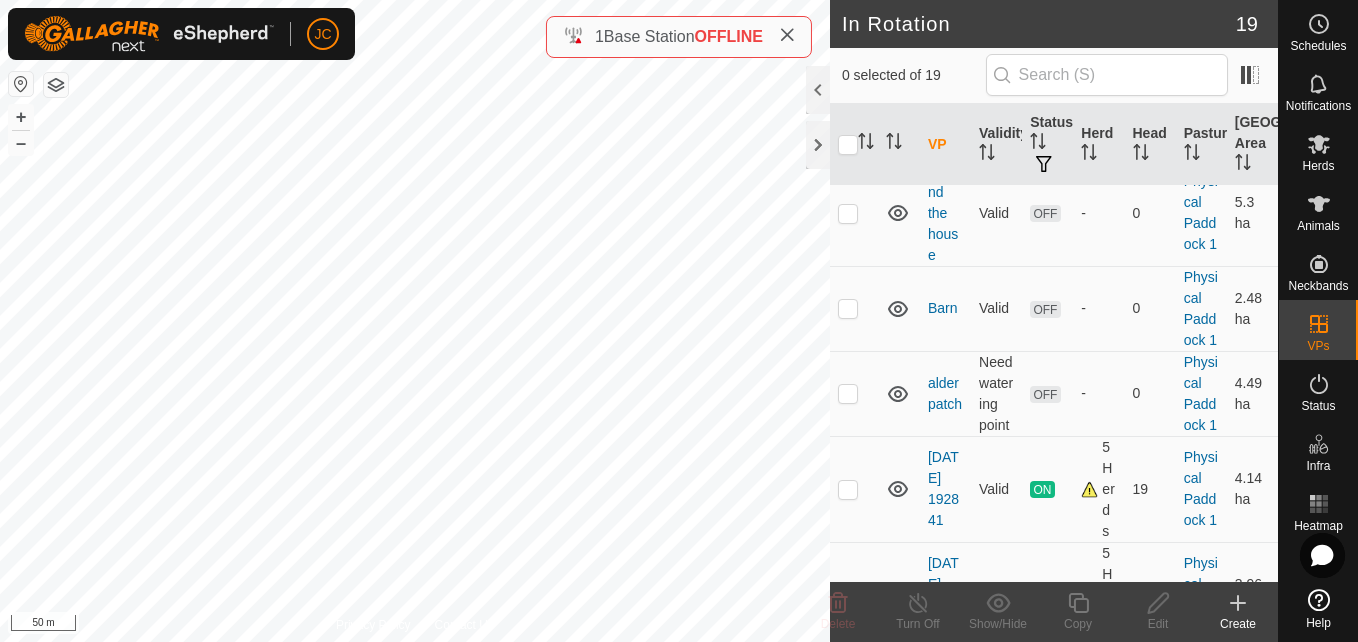 click at bounding box center [848, 117] 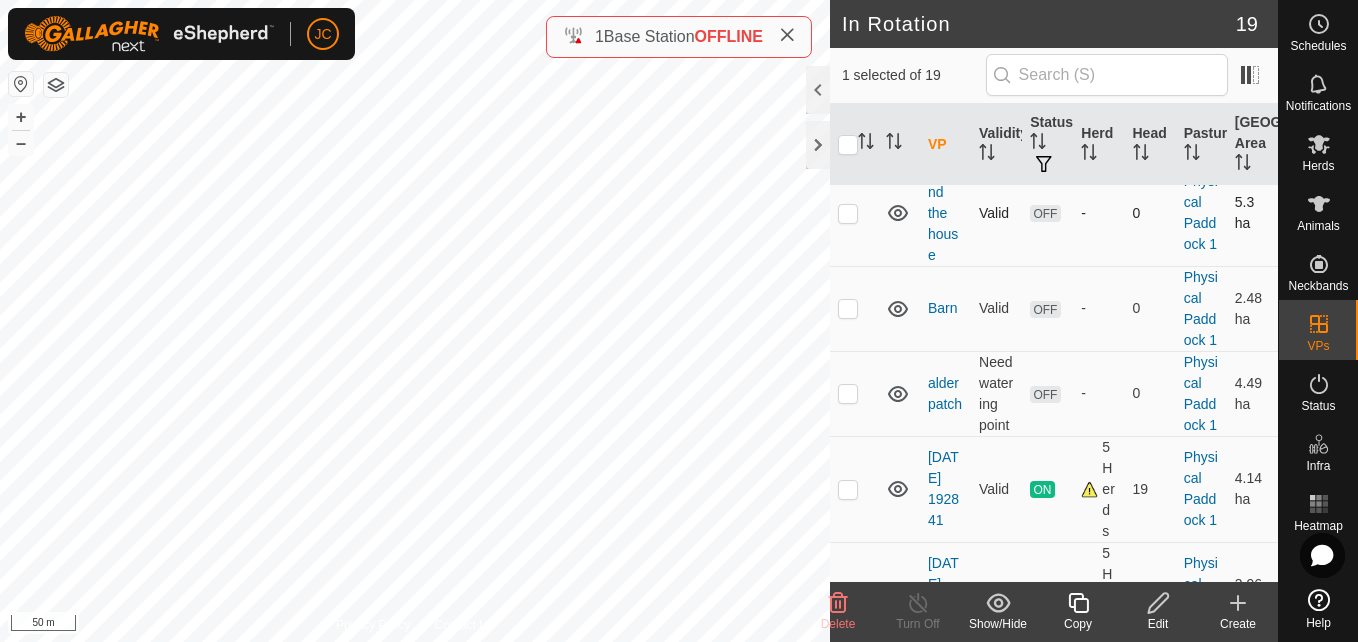 click at bounding box center (848, 213) 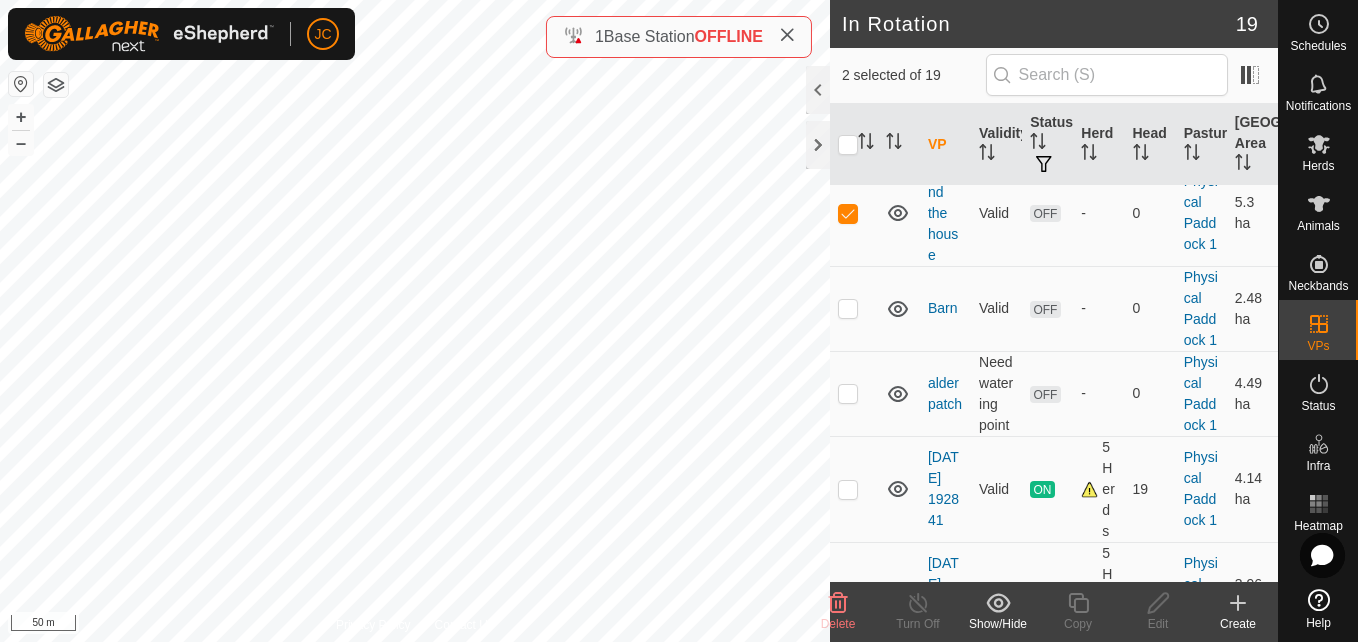 click at bounding box center [848, 117] 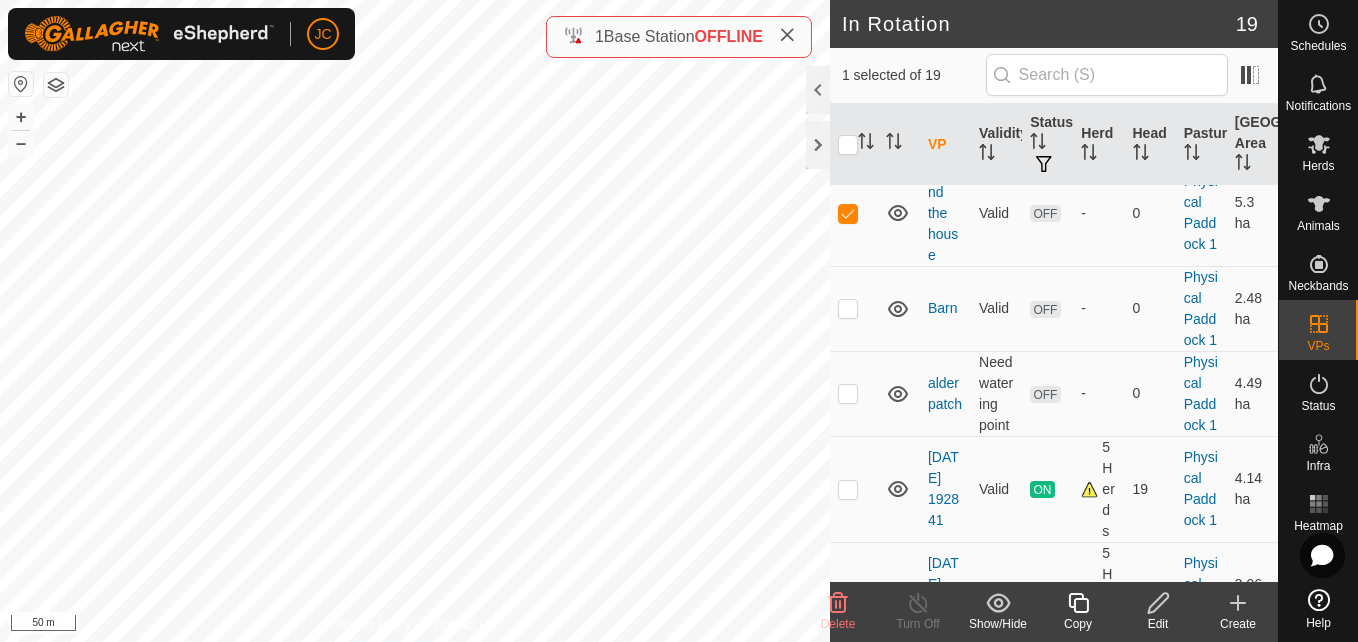 click at bounding box center (848, 117) 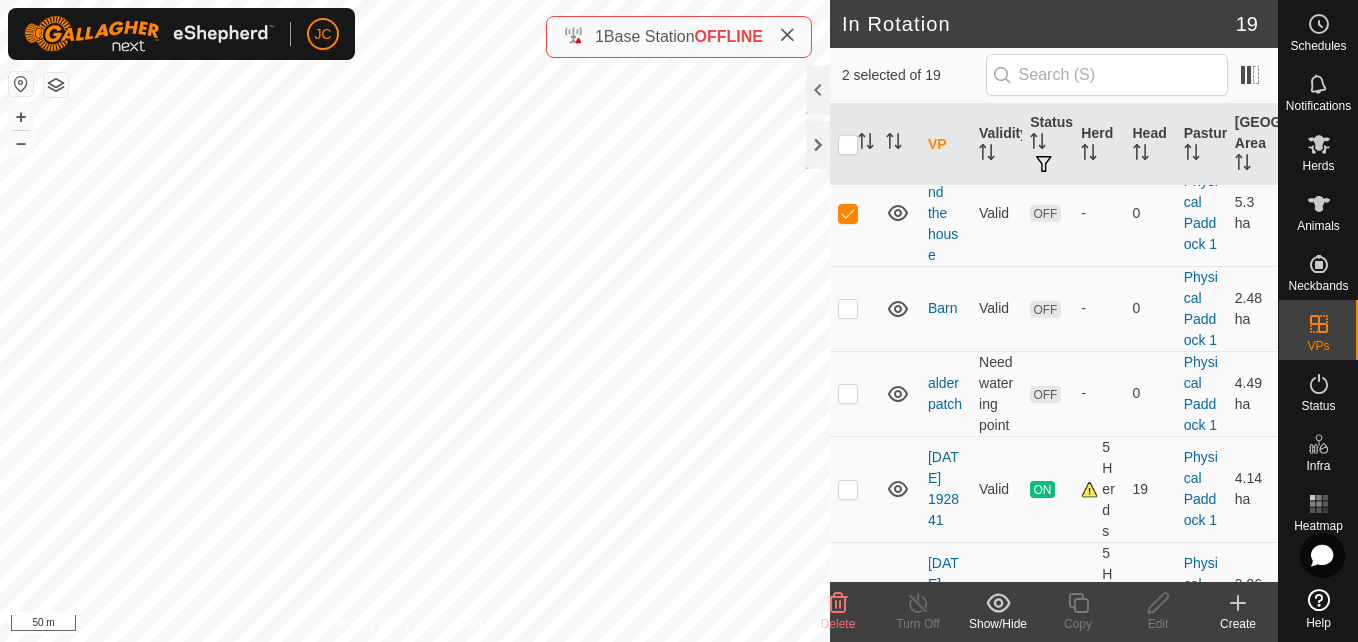 checkbox on "true" 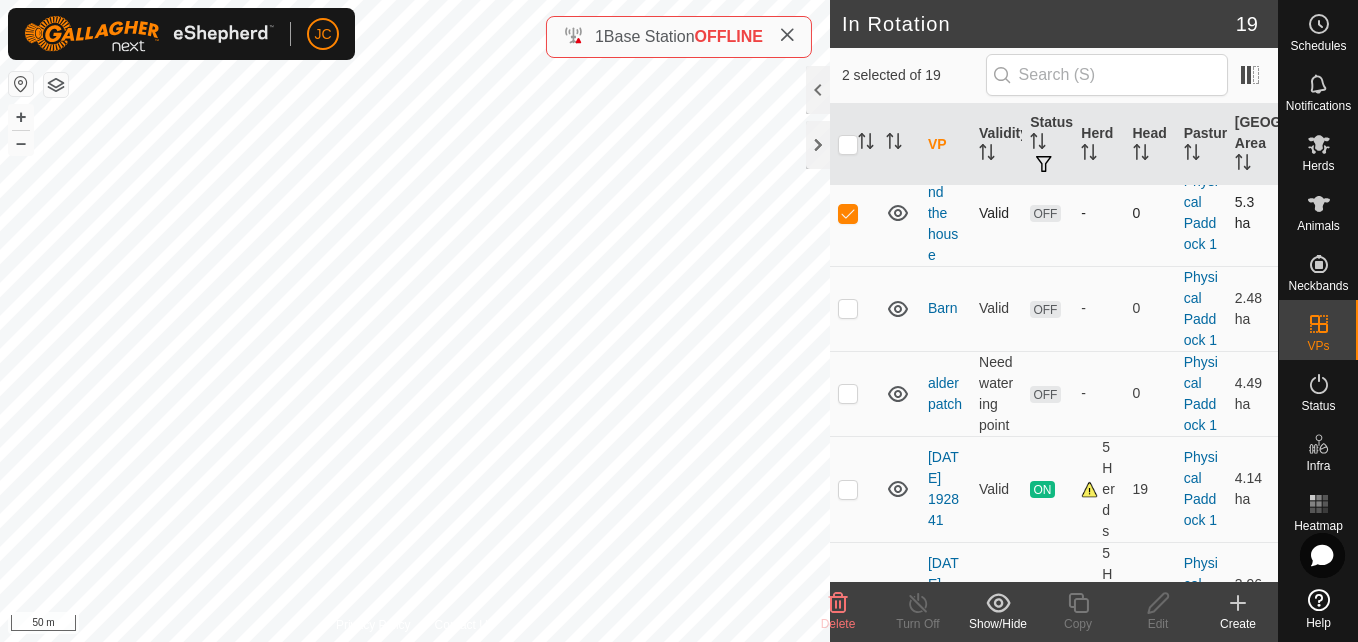 click at bounding box center [848, 213] 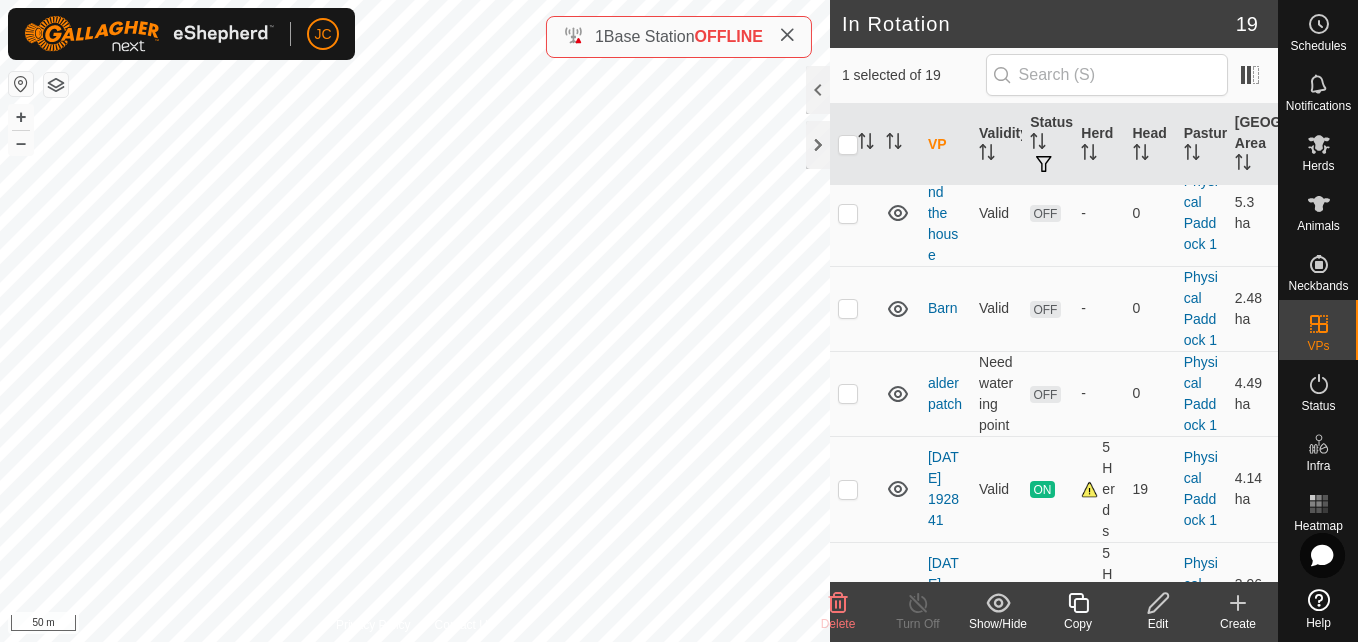 click at bounding box center (854, 117) 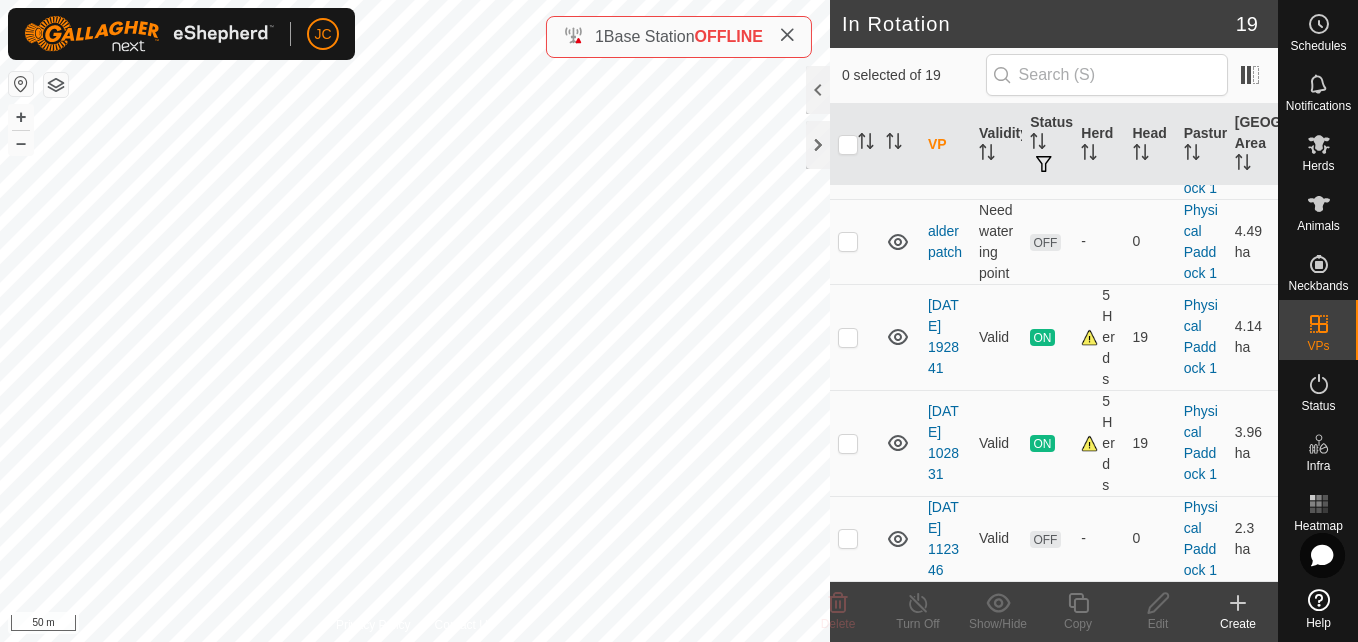 scroll, scrollTop: 1465, scrollLeft: 0, axis: vertical 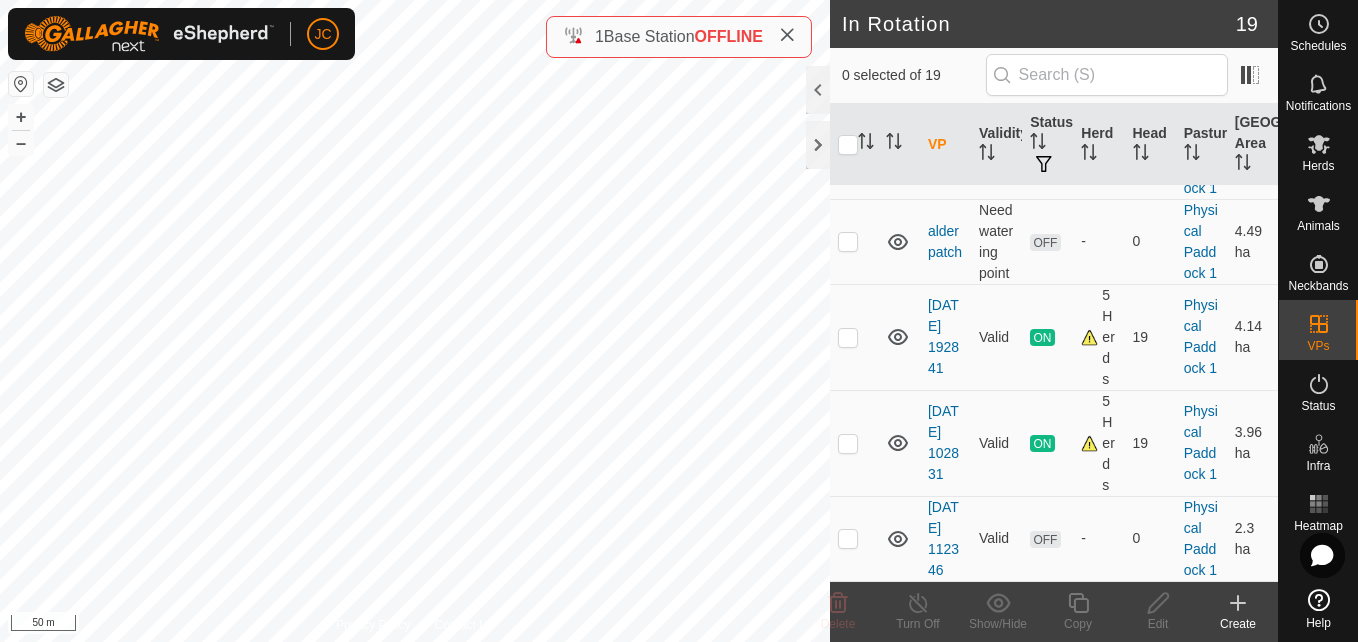 click at bounding box center [848, 156] 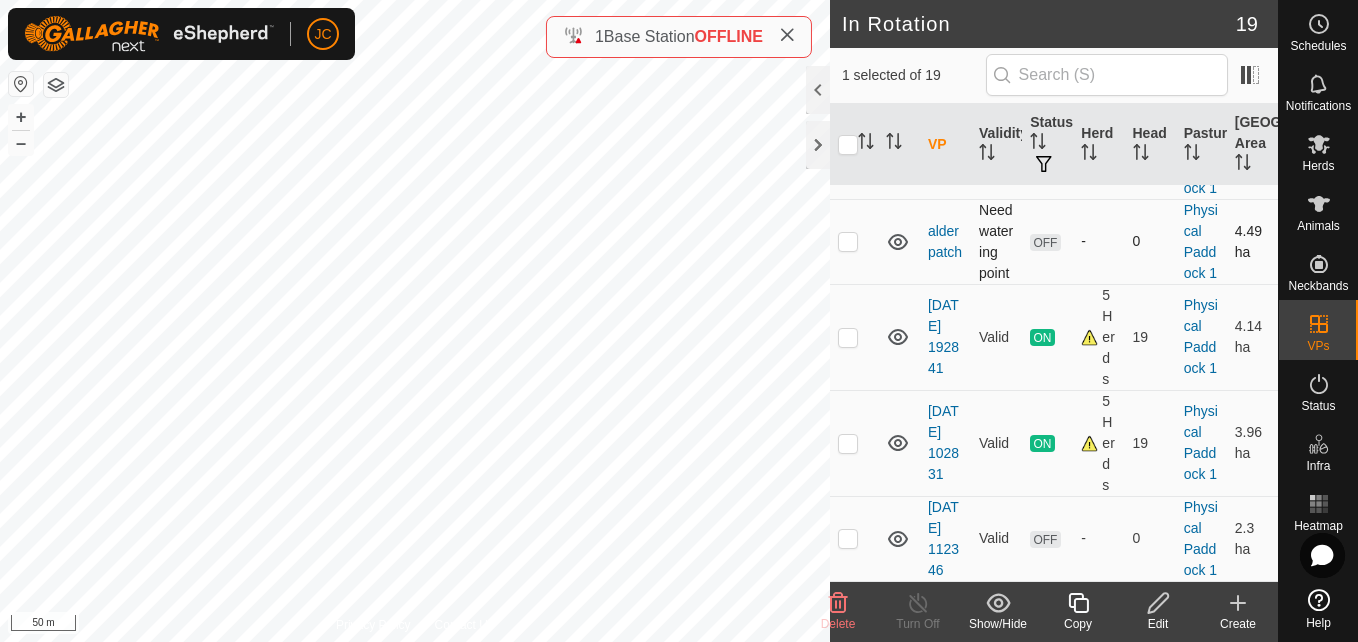 scroll, scrollTop: 1700, scrollLeft: 0, axis: vertical 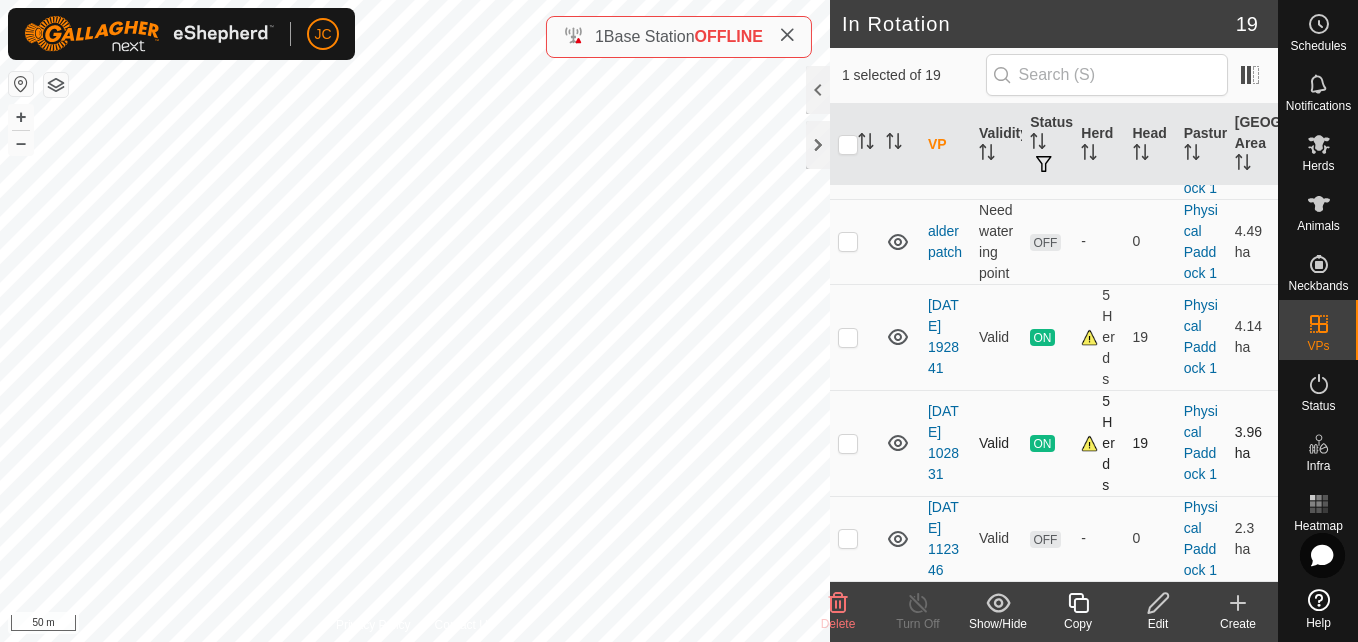 click at bounding box center (848, 443) 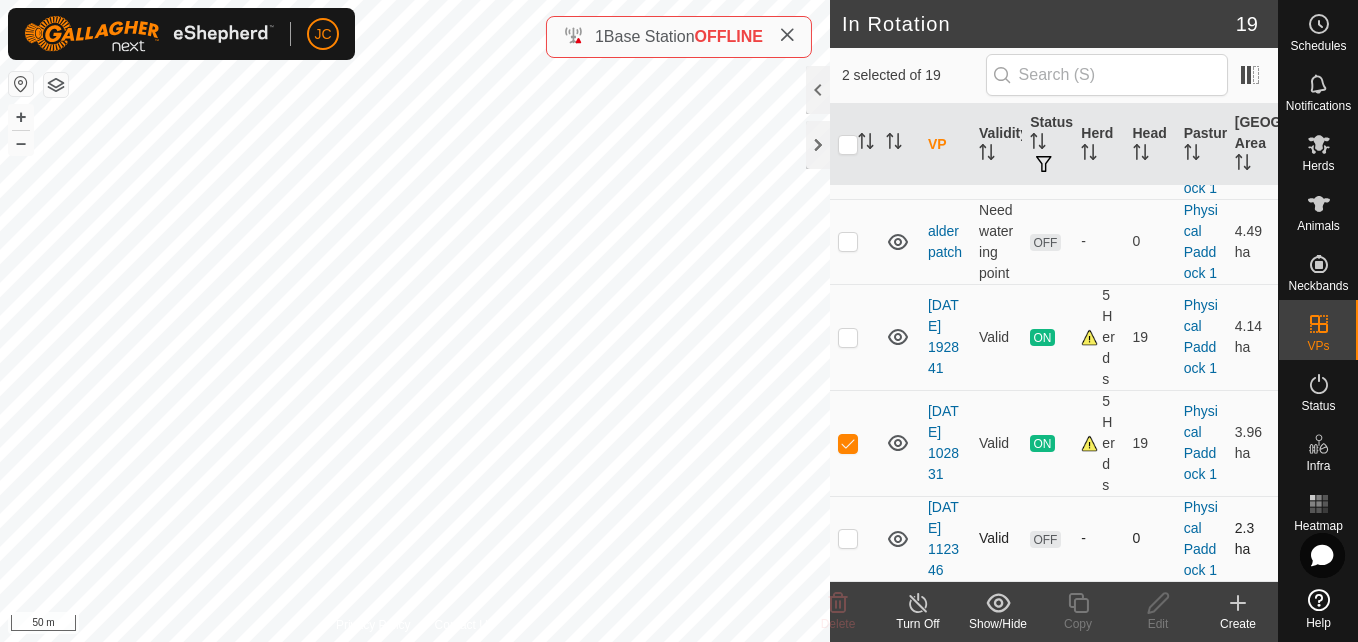 click at bounding box center (848, 538) 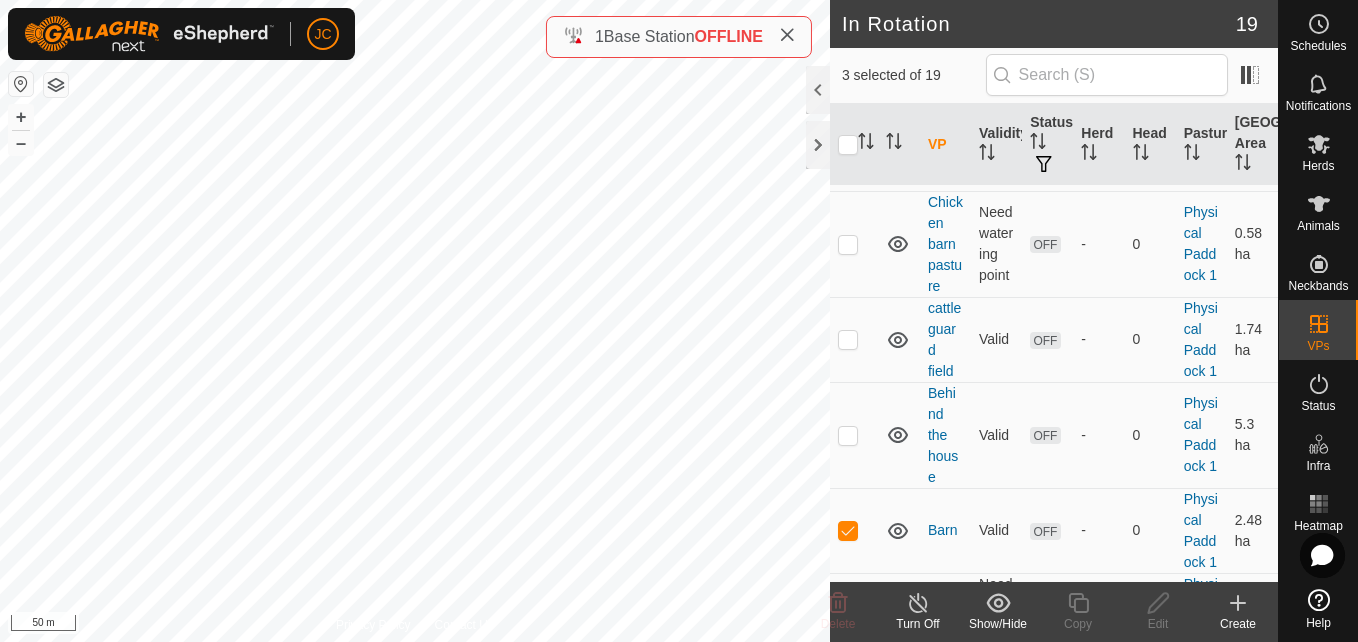 scroll, scrollTop: 966, scrollLeft: 0, axis: vertical 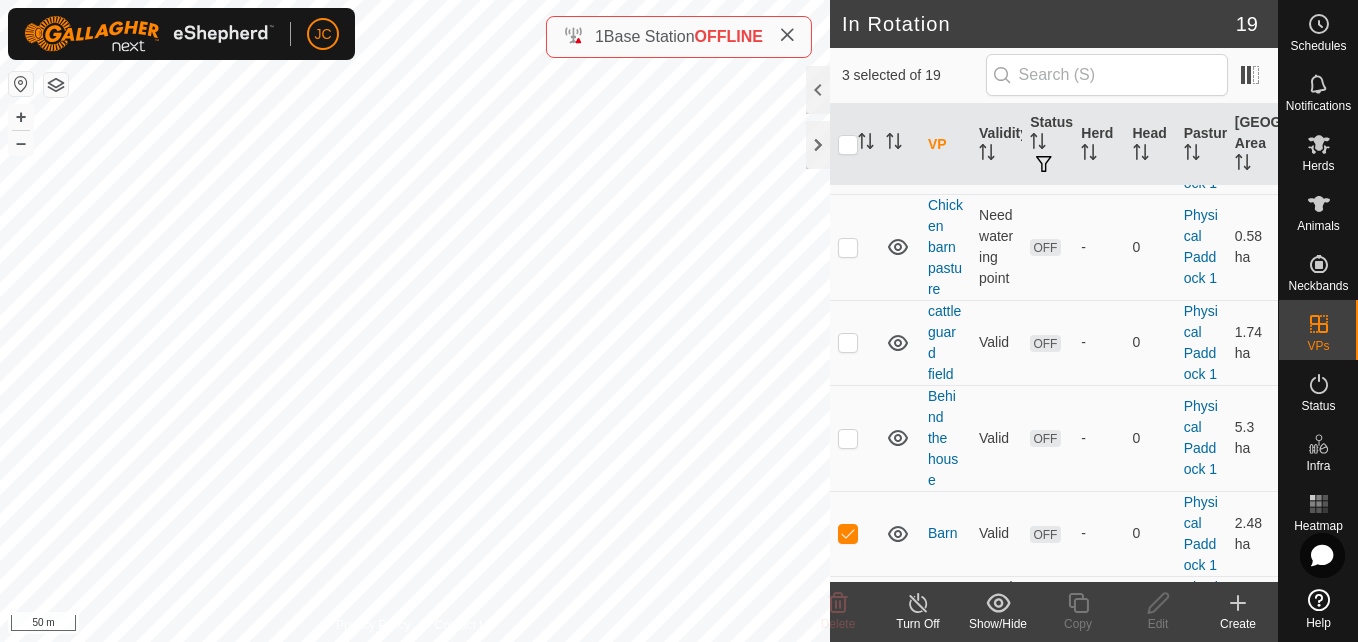 click at bounding box center (848, 151) 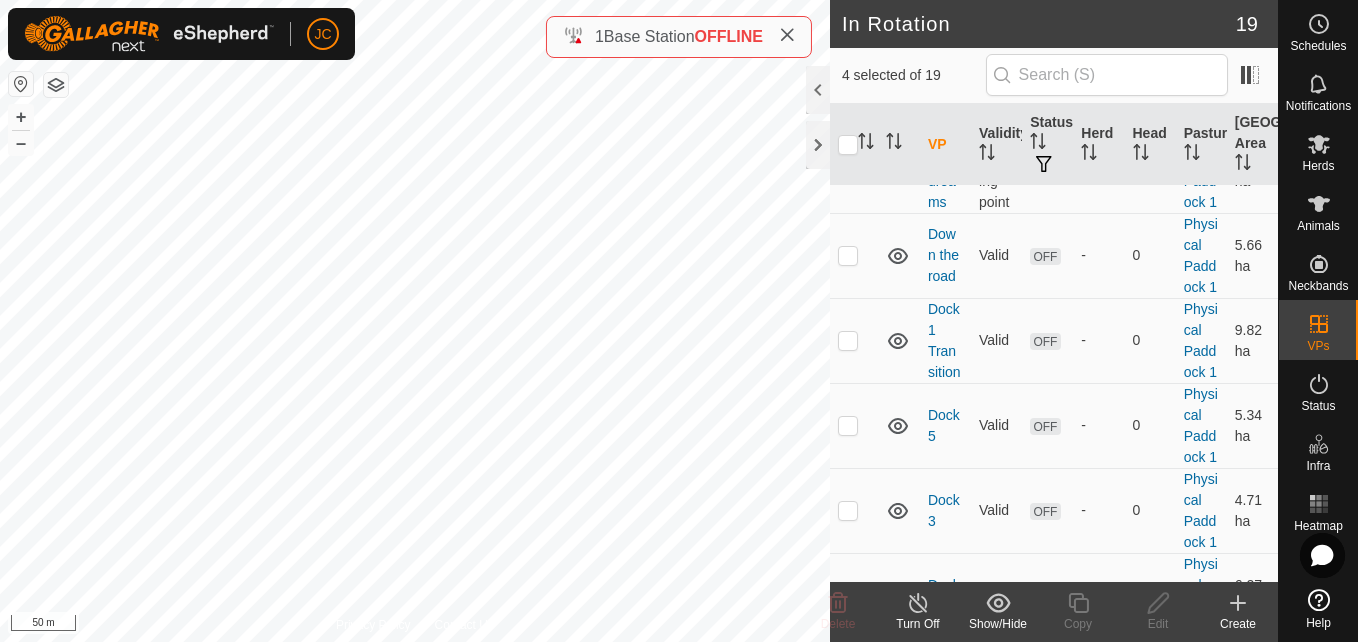scroll, scrollTop: 351, scrollLeft: 0, axis: vertical 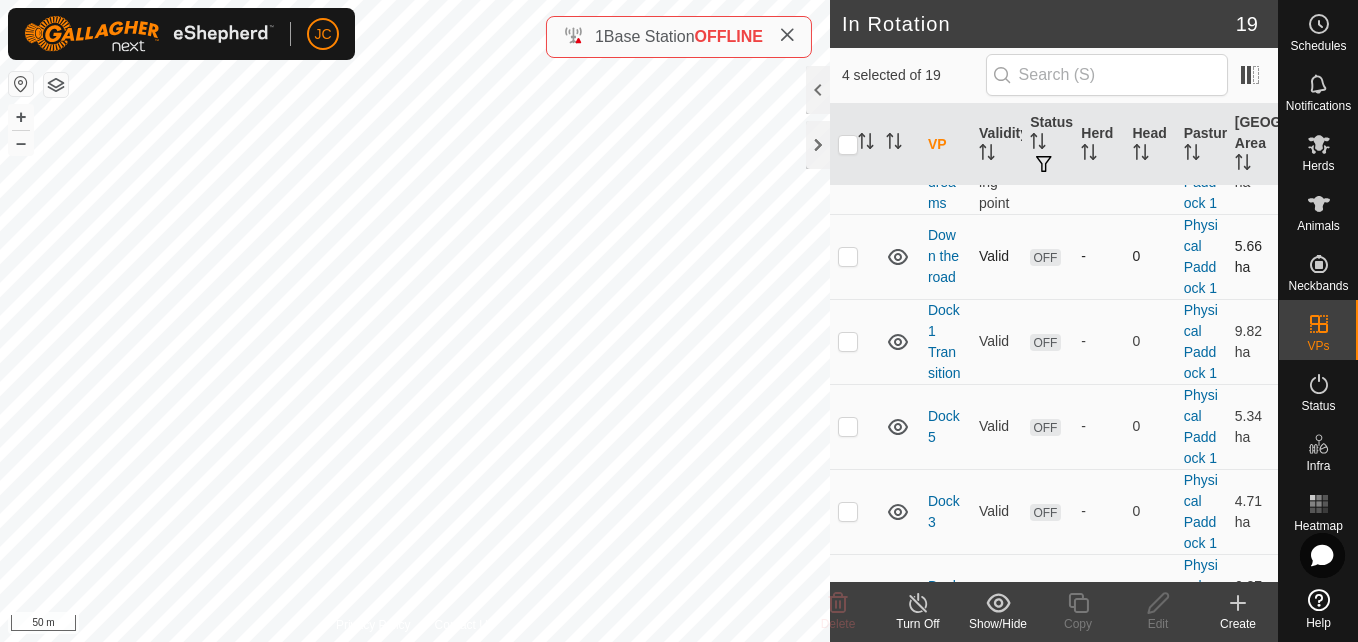 click at bounding box center [854, 256] 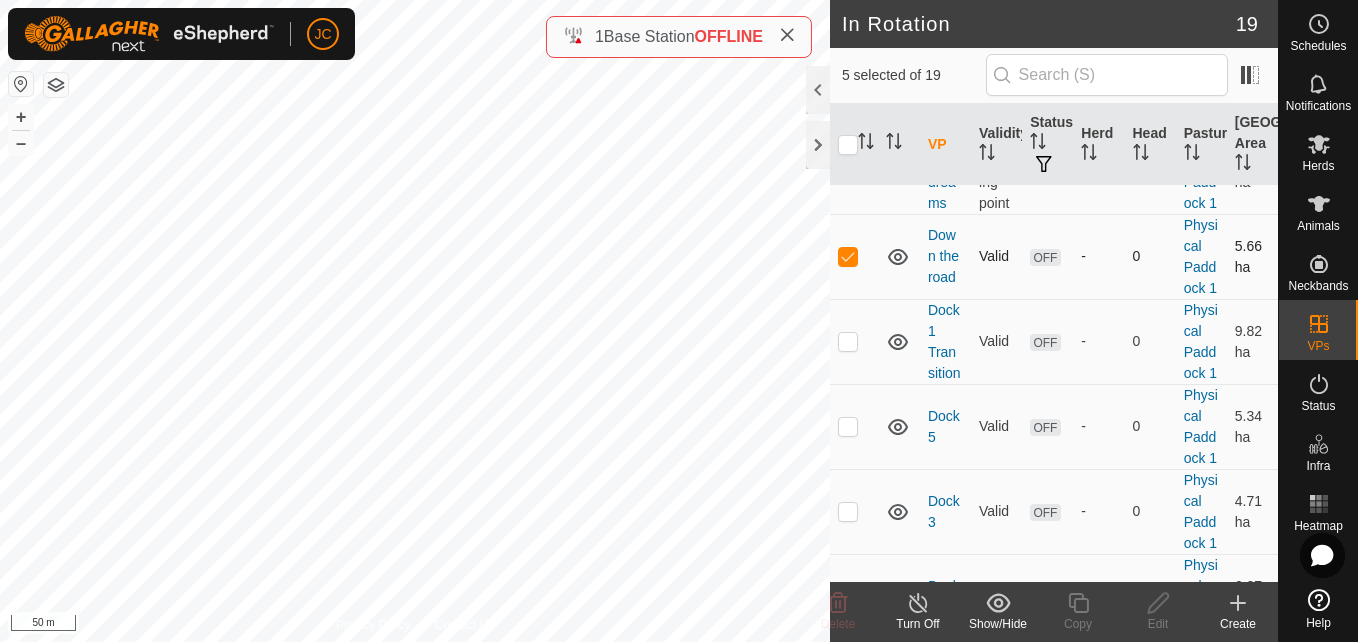checkbox on "false" 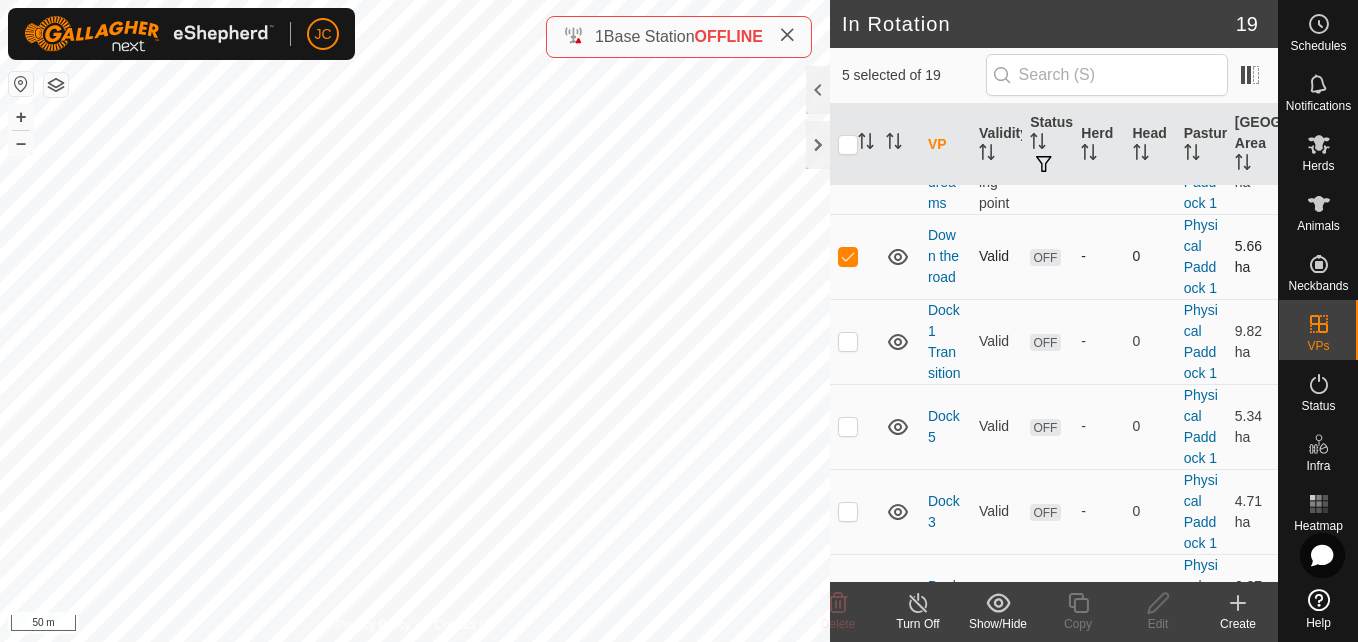 checkbox on "false" 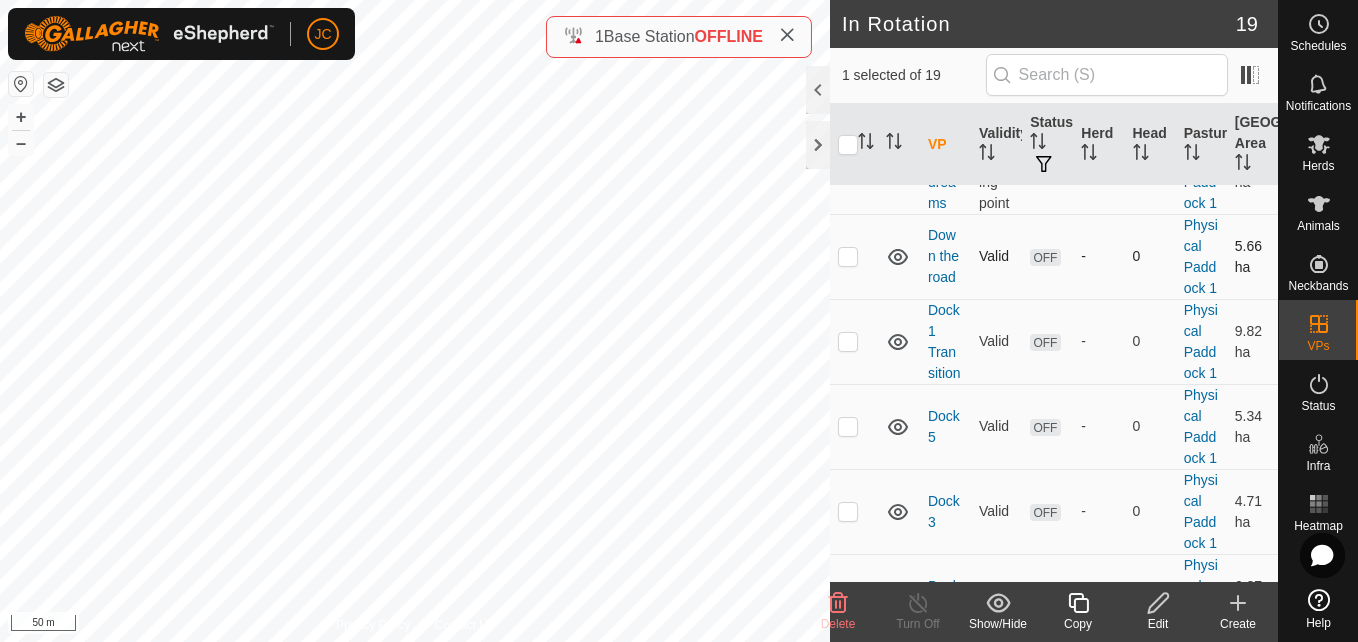 checkbox on "false" 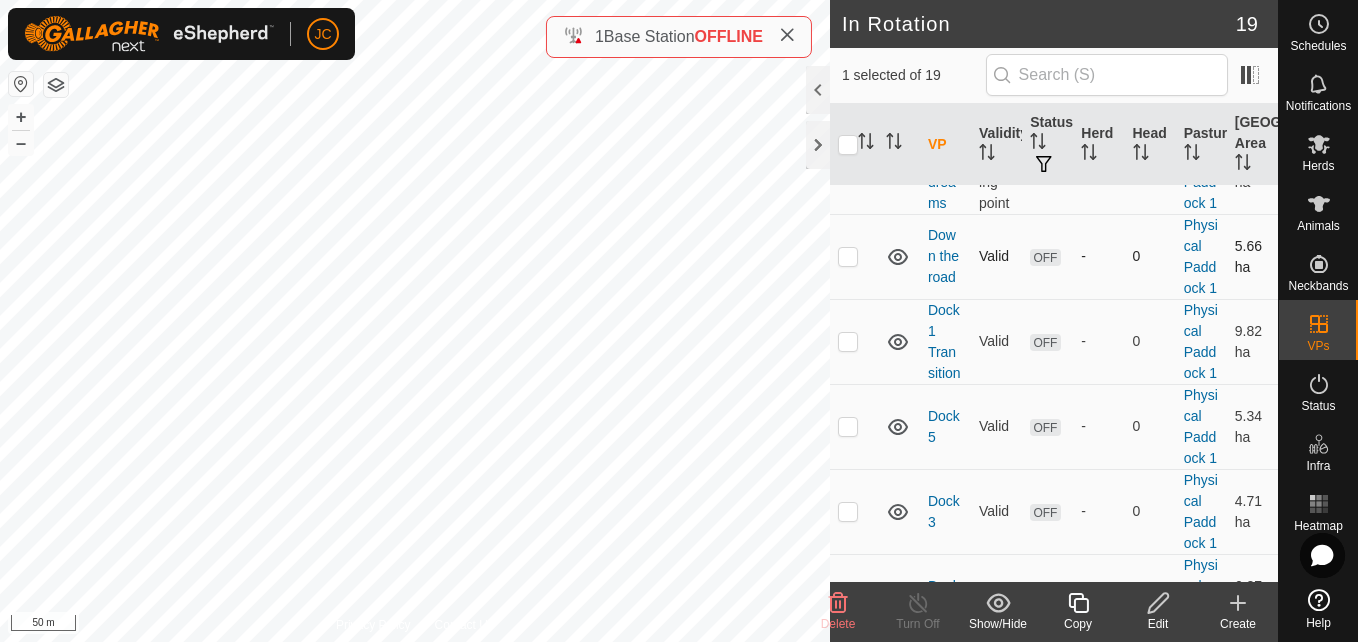 checkbox on "true" 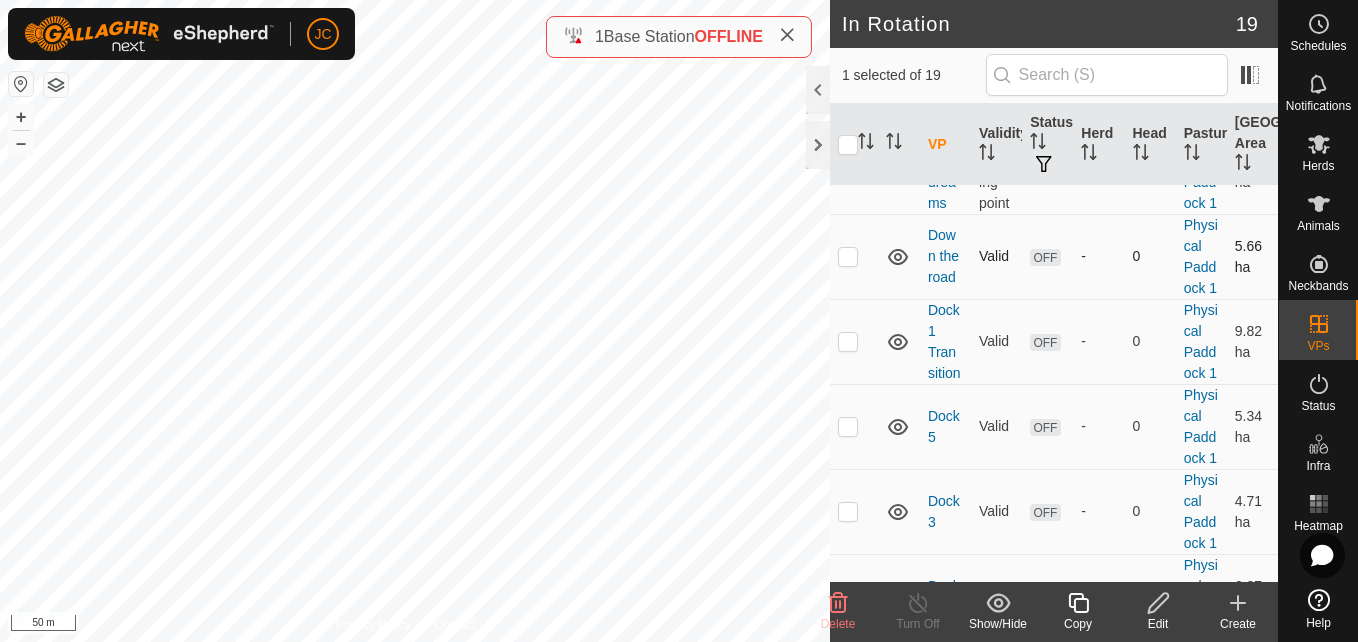checkbox on "true" 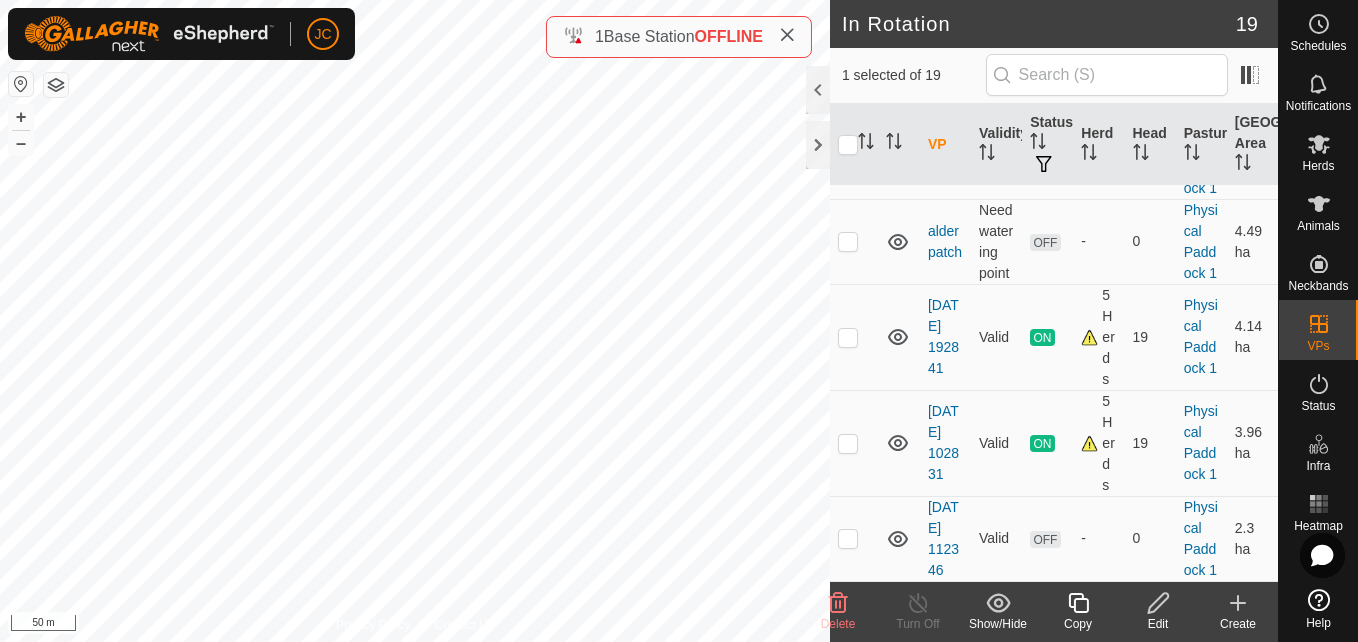 scroll, scrollTop: 1700, scrollLeft: 0, axis: vertical 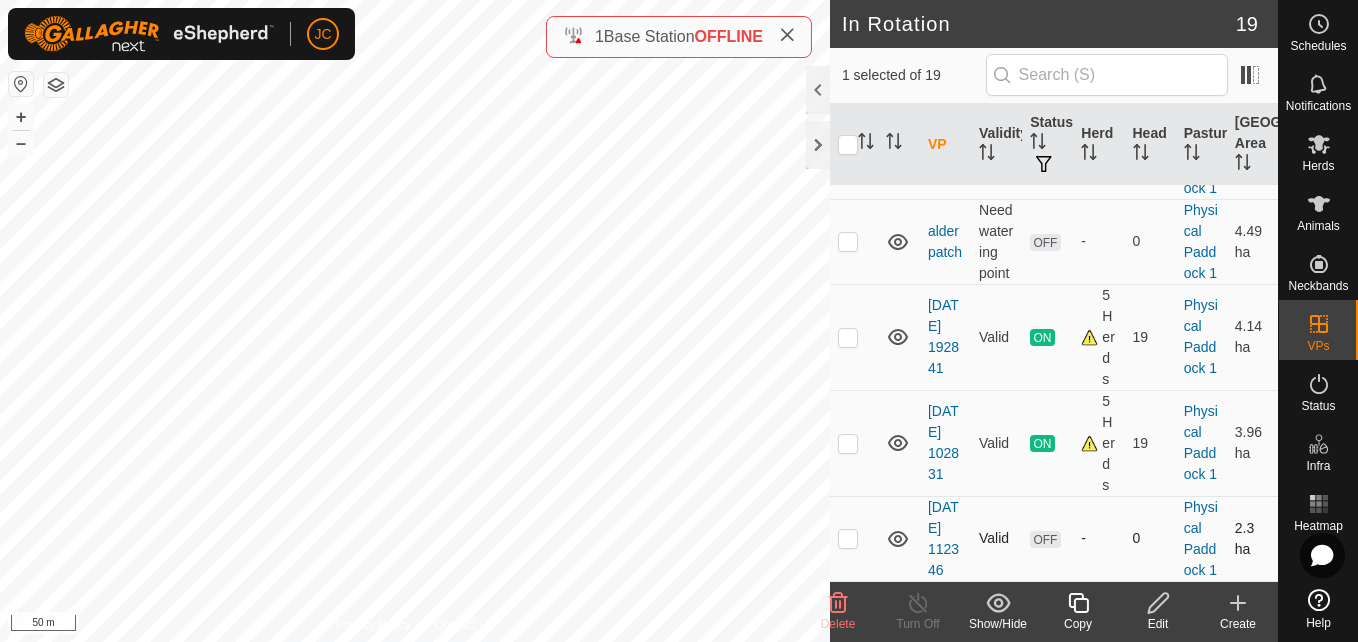 click at bounding box center [854, 538] 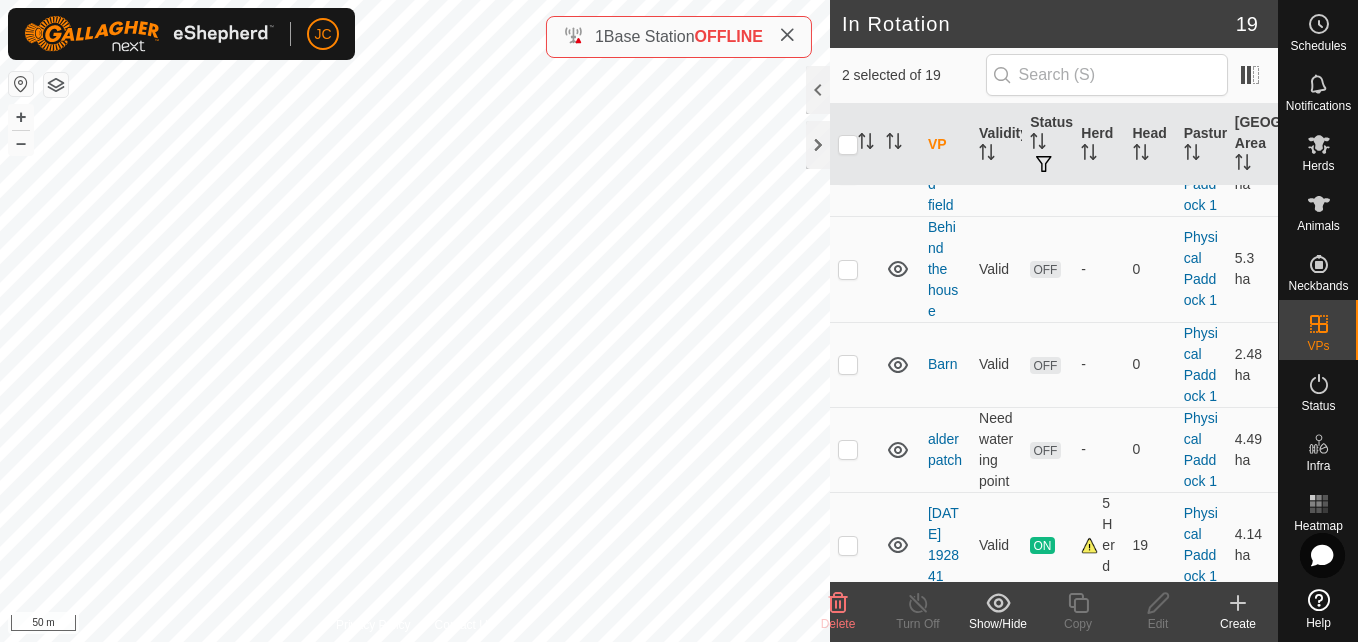scroll, scrollTop: 1121, scrollLeft: 0, axis: vertical 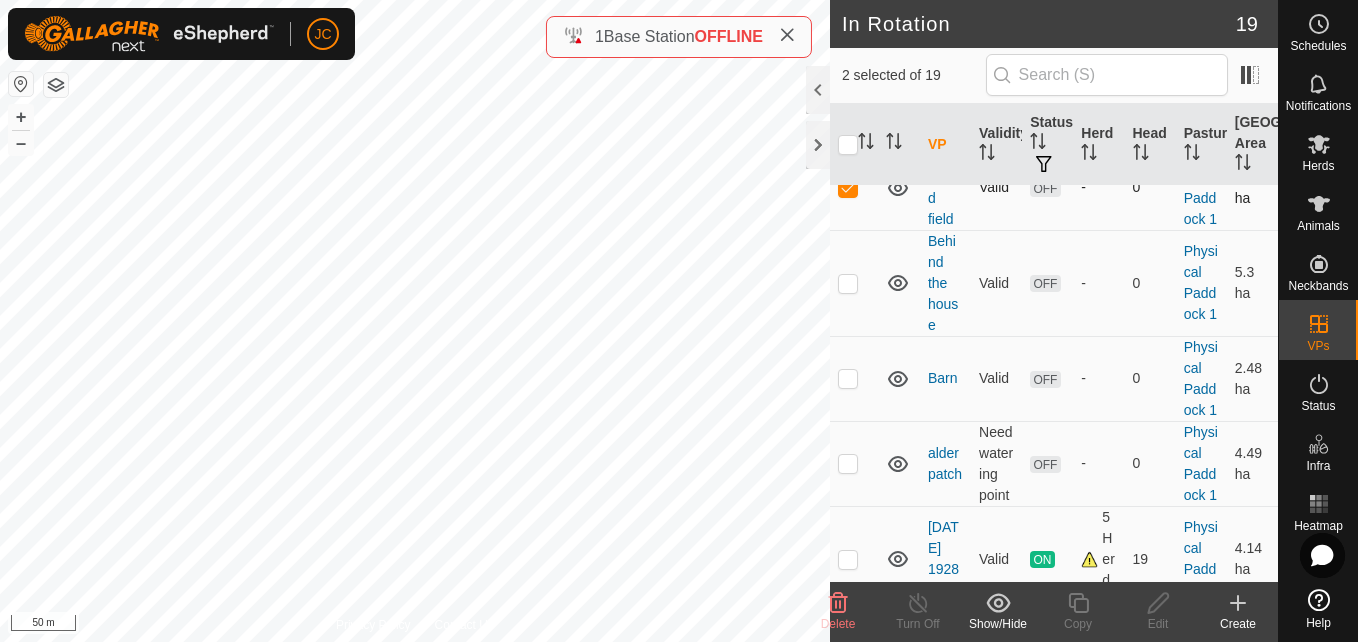 click at bounding box center [854, 187] 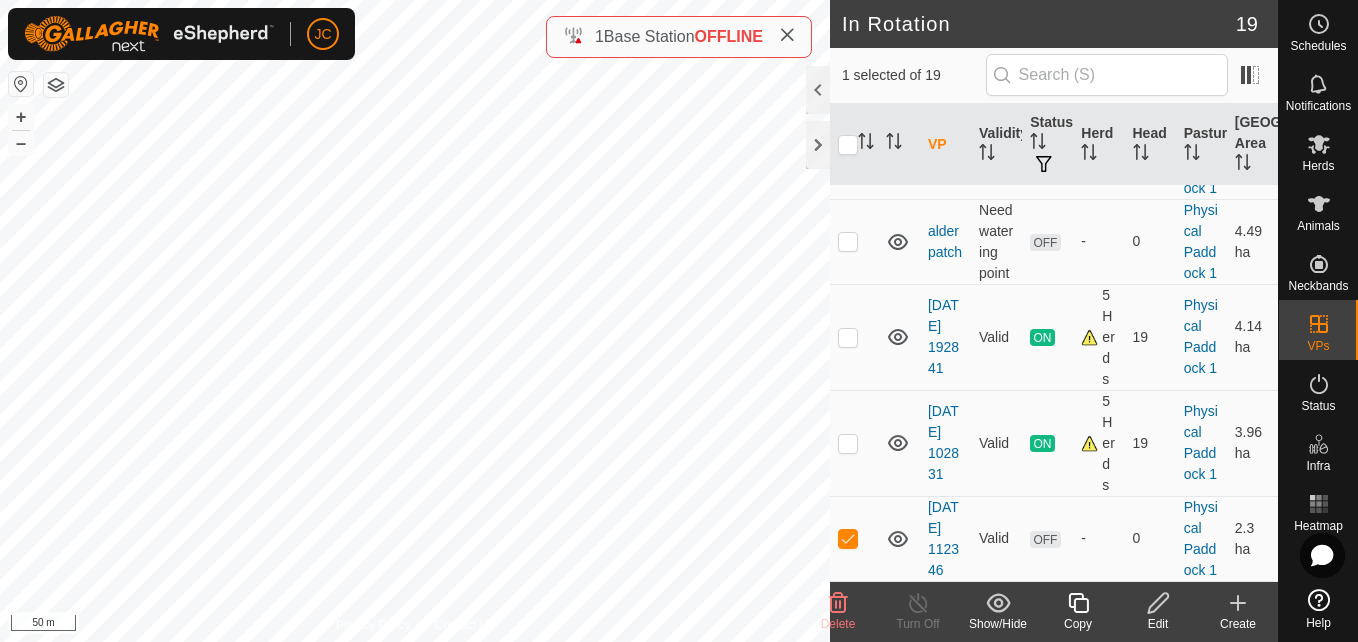 scroll, scrollTop: 1700, scrollLeft: 0, axis: vertical 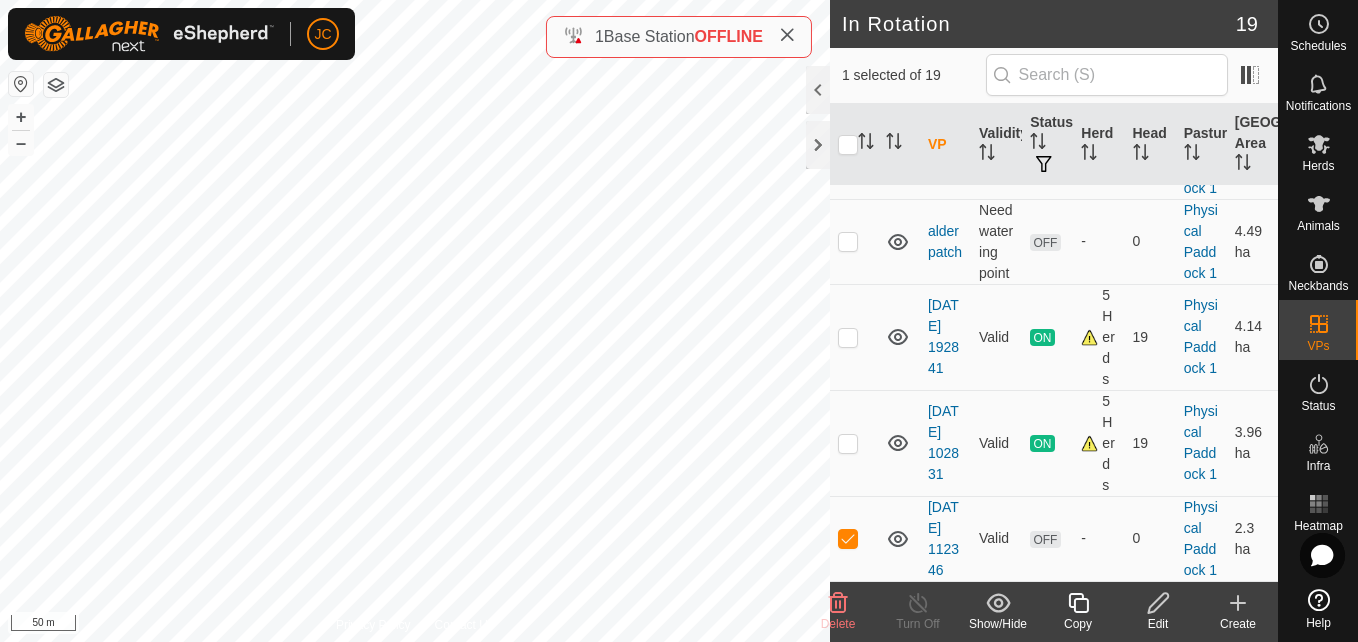 click on "Edit" 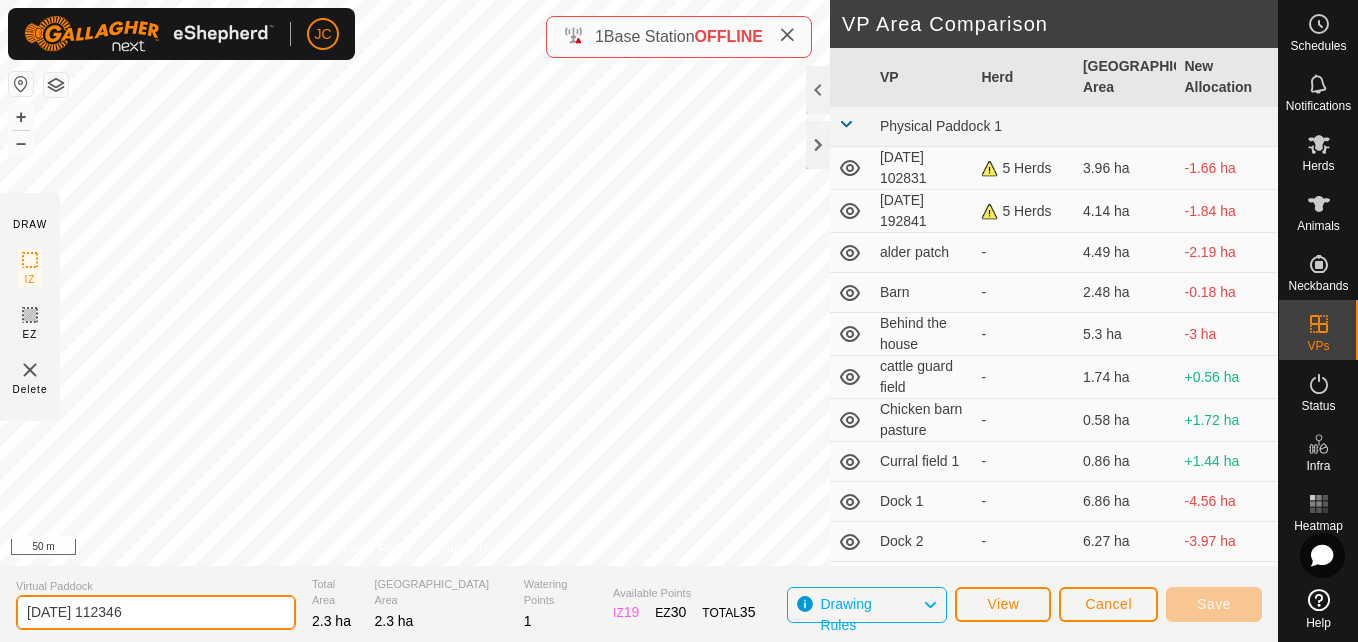 click on "2025-07-28 112346" 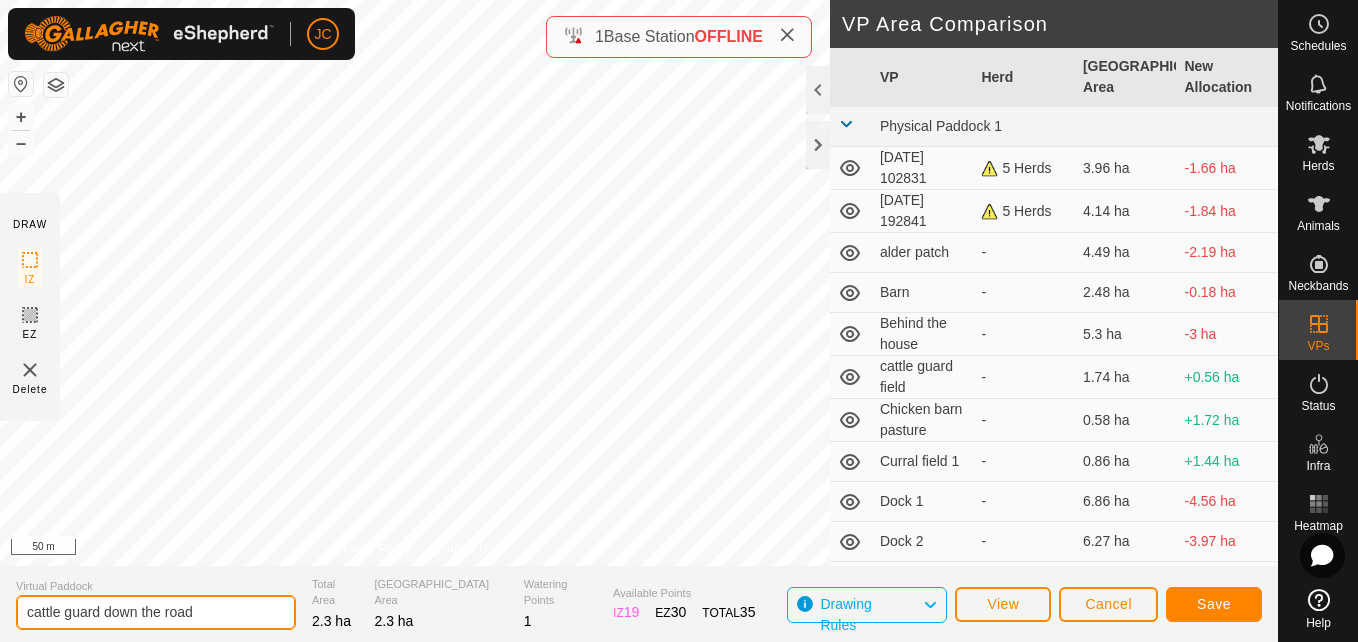 type on "cattle guard down the road" 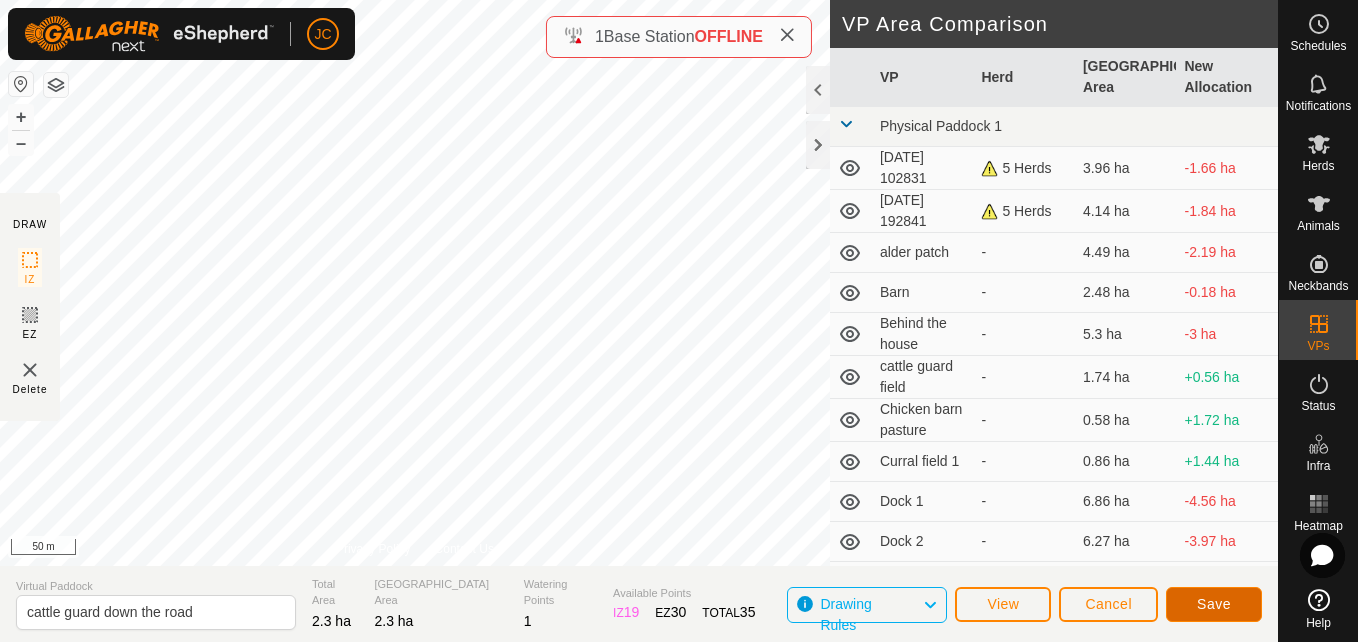 click on "Save" 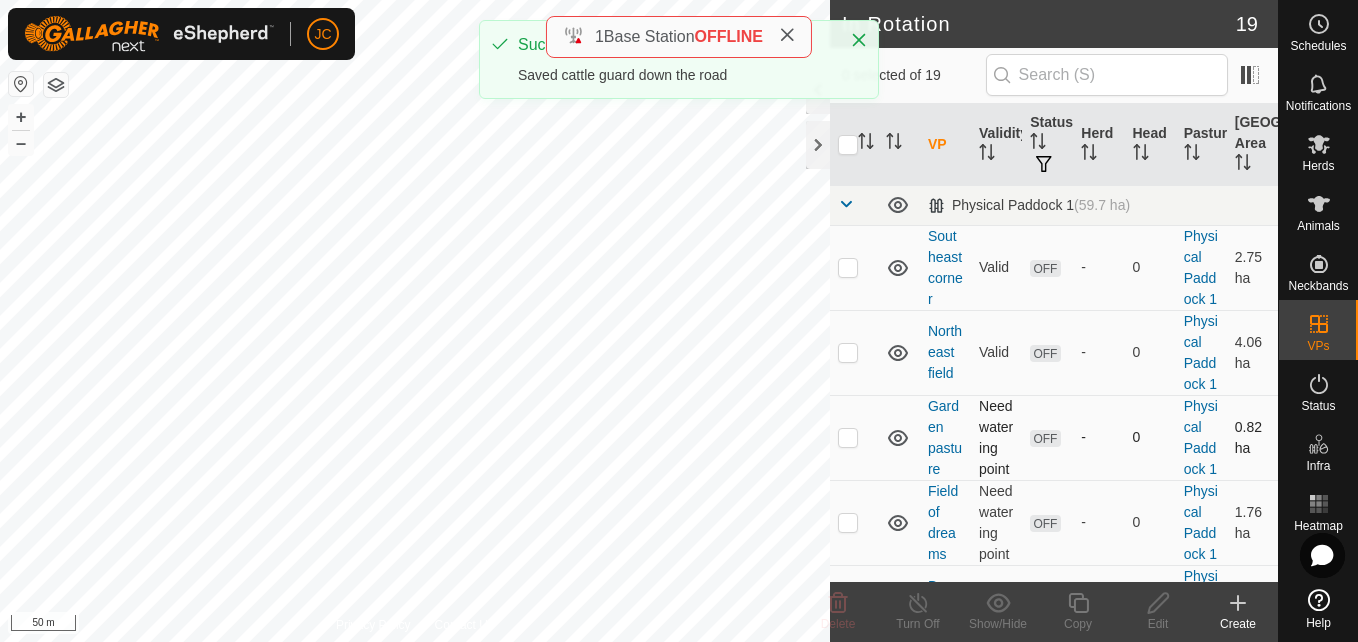 checkbox on "true" 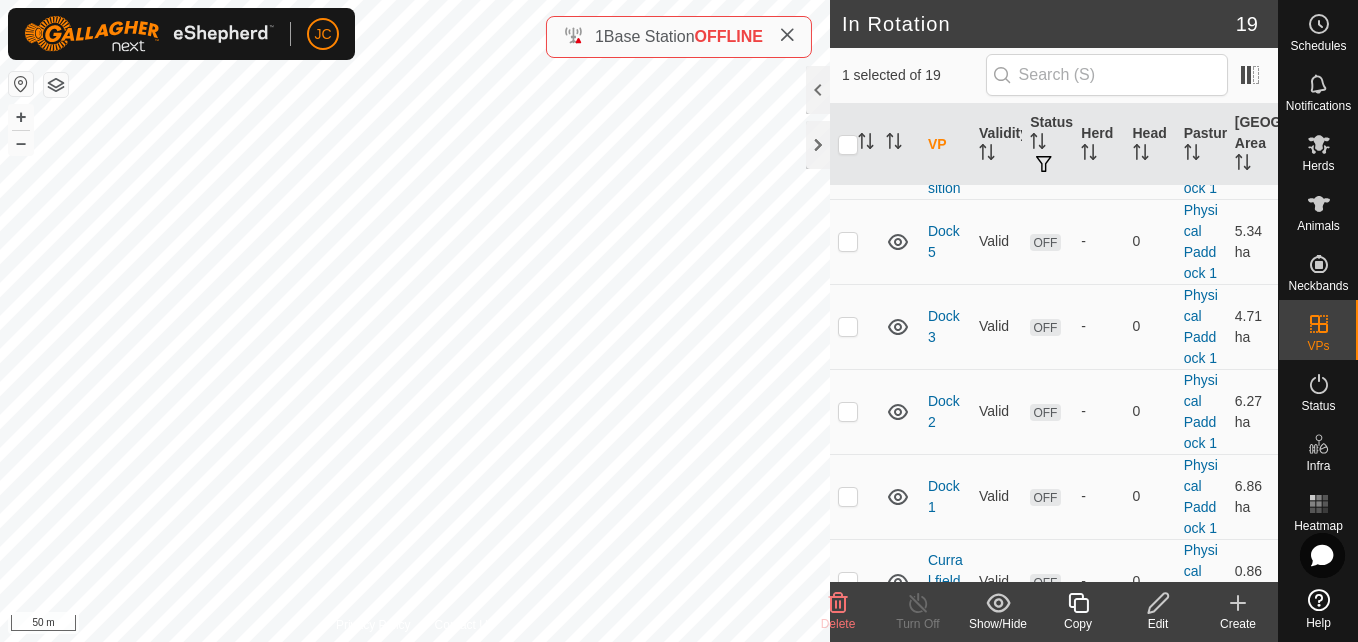 scroll, scrollTop: 0, scrollLeft: 0, axis: both 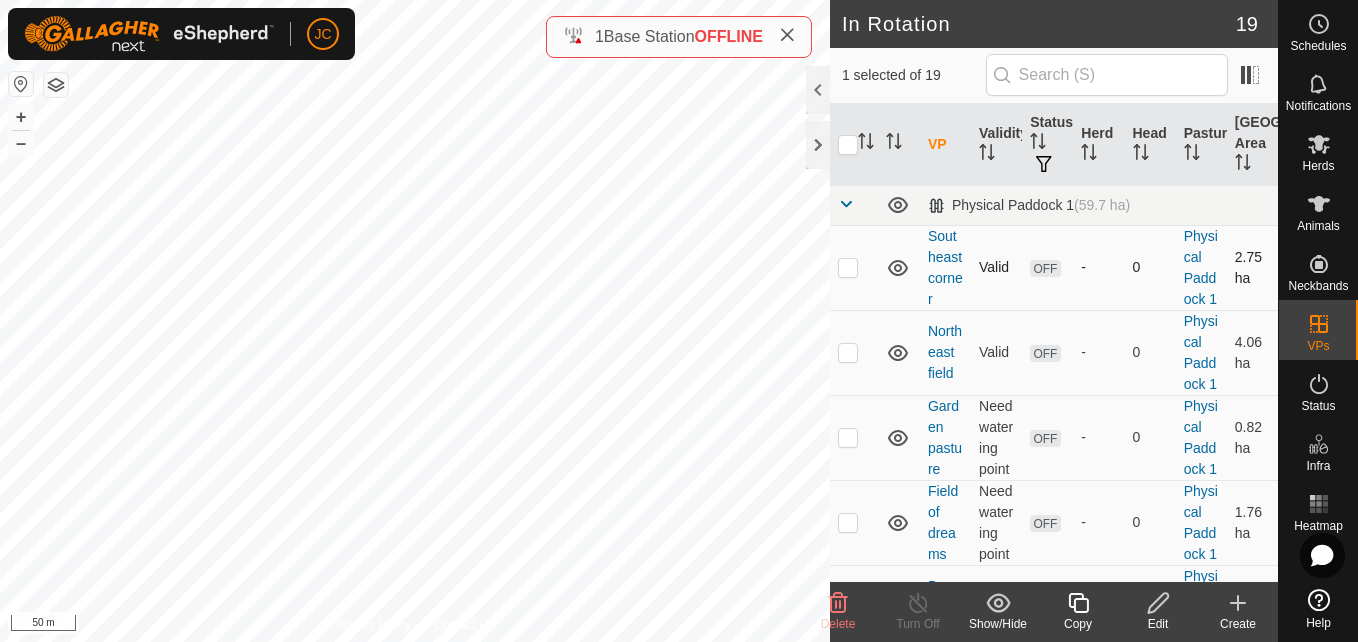 click at bounding box center [848, 267] 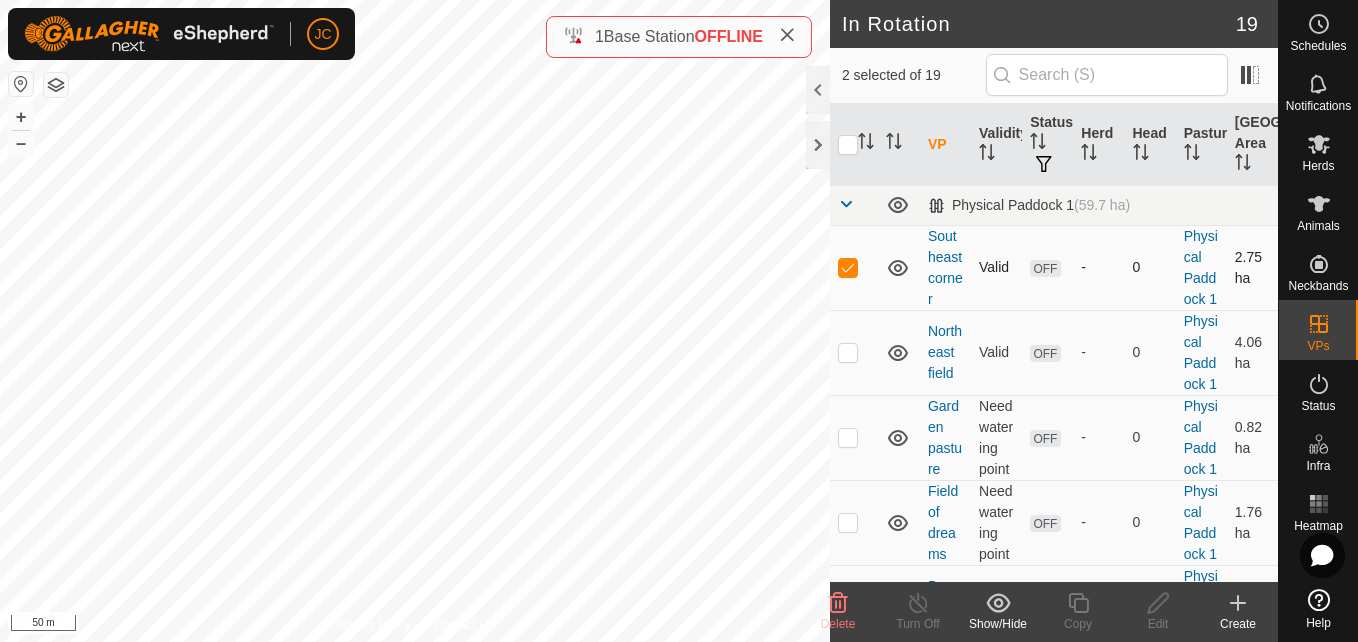 click at bounding box center [848, 267] 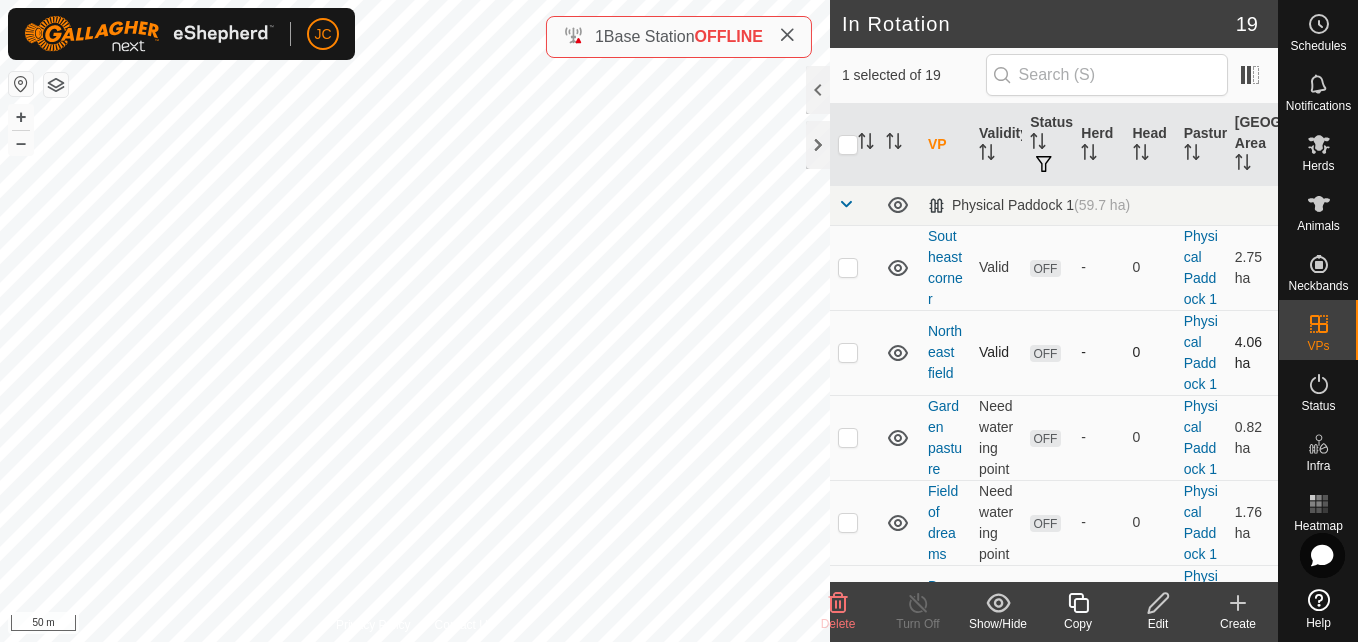 click at bounding box center (848, 352) 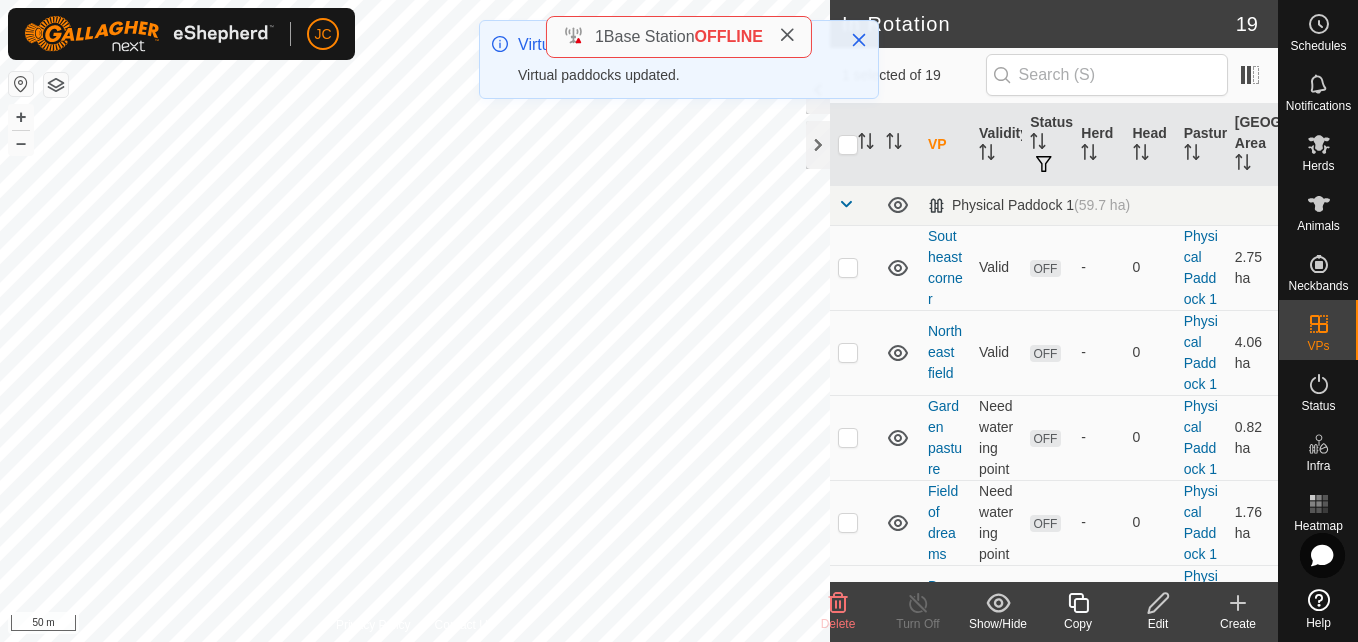 click at bounding box center [848, 352] 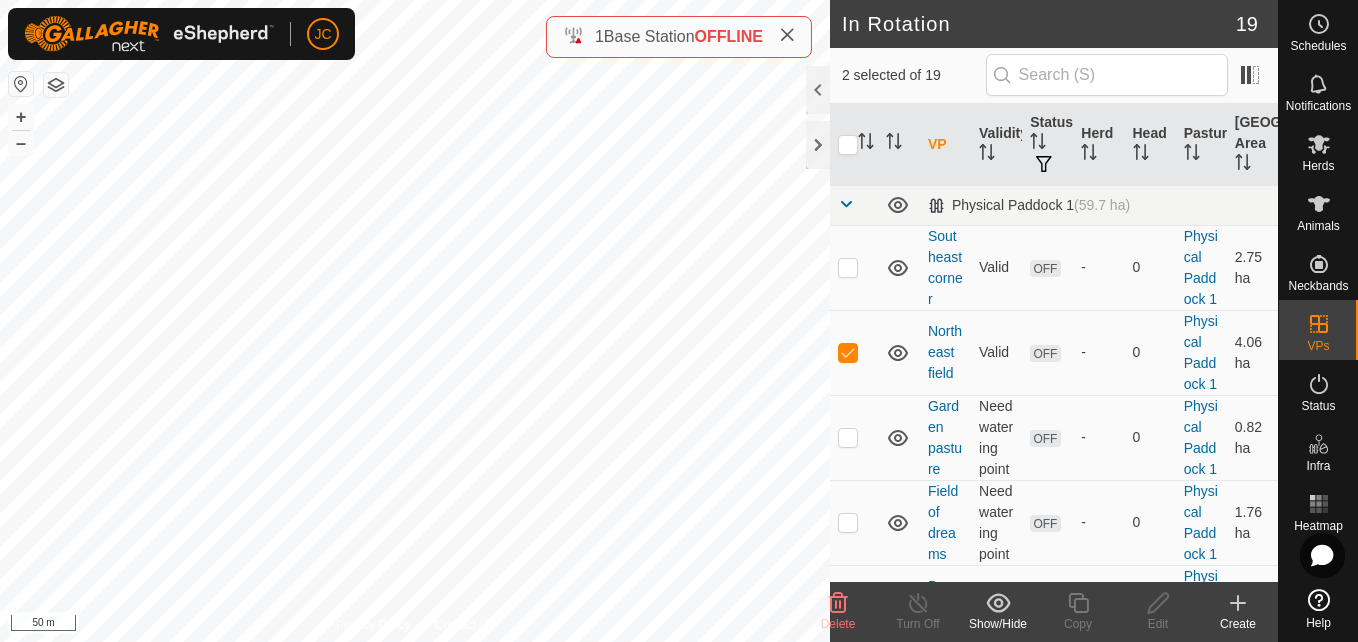 click 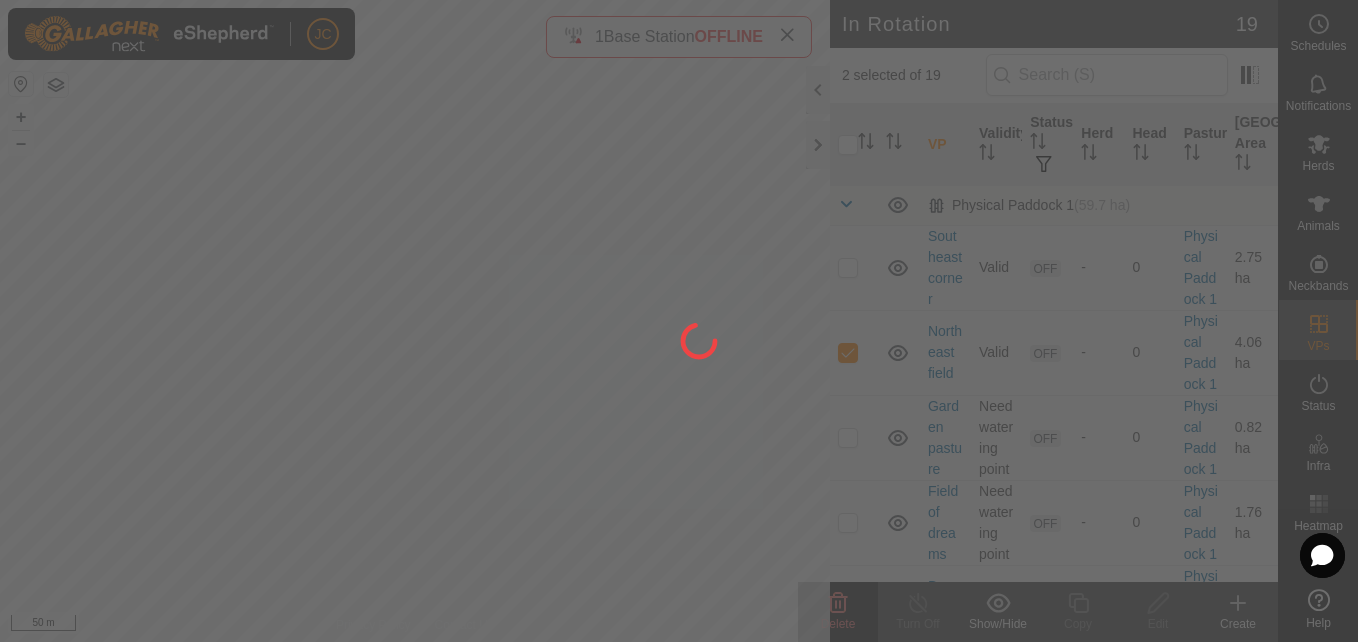click 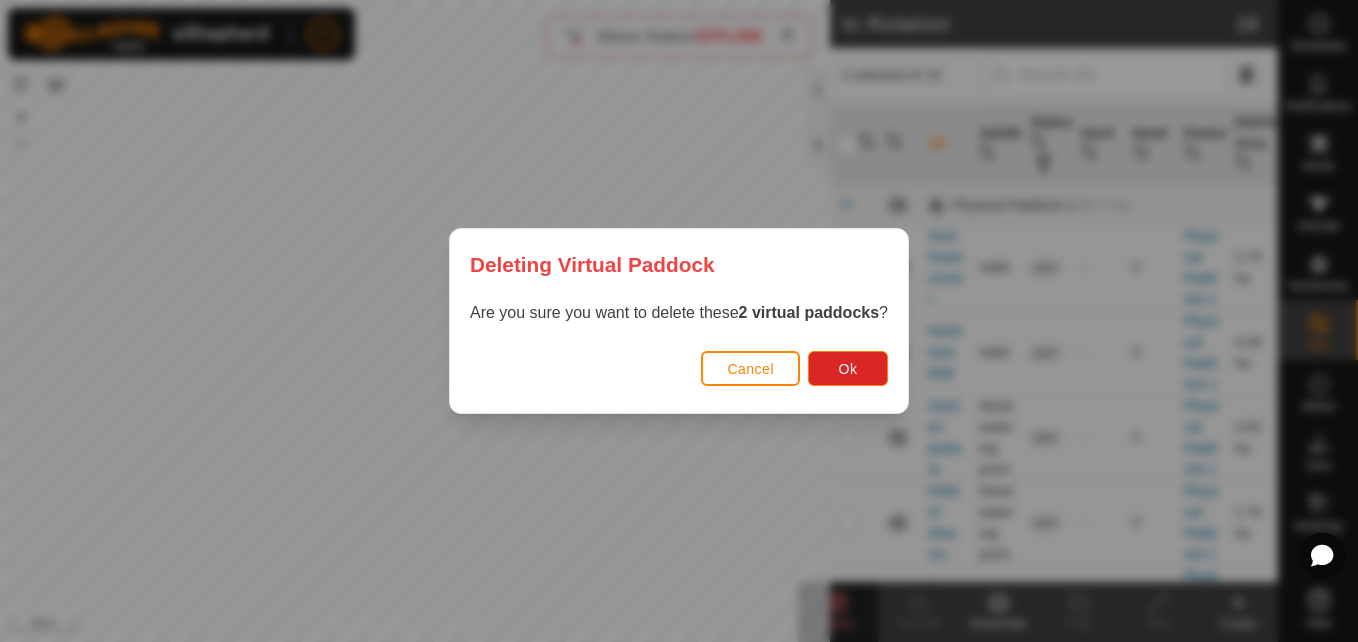 click on "Cancel" at bounding box center (750, 368) 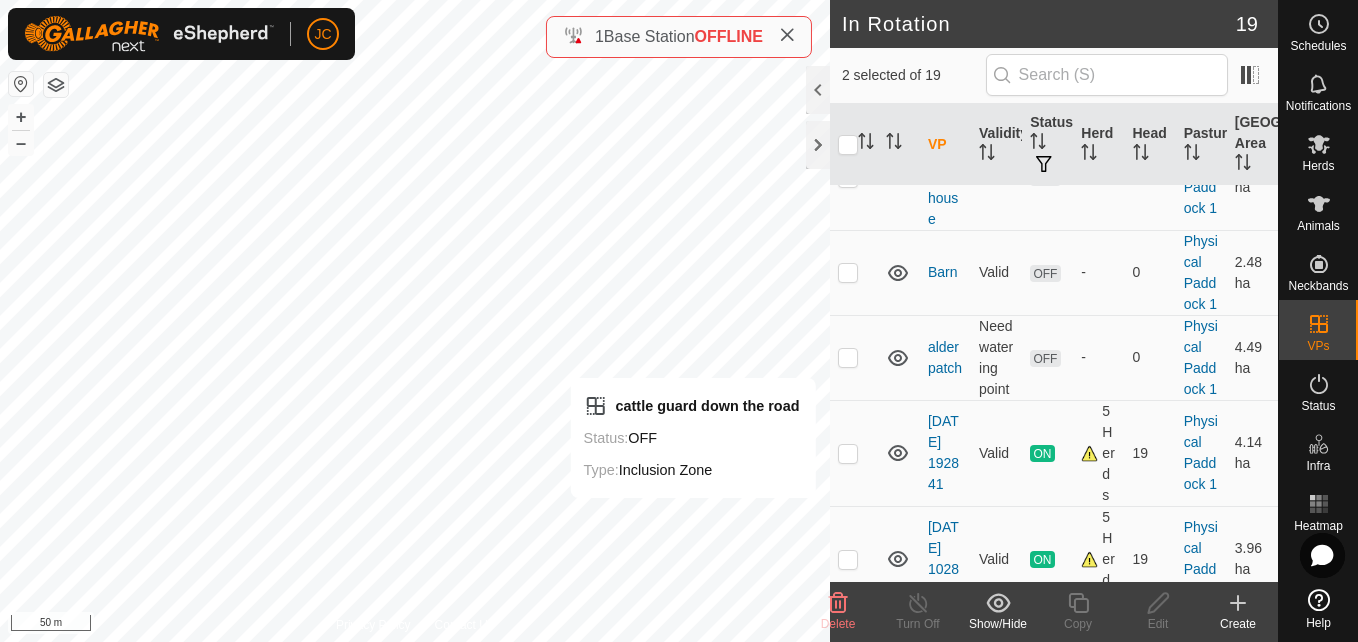 scroll, scrollTop: 1352, scrollLeft: 0, axis: vertical 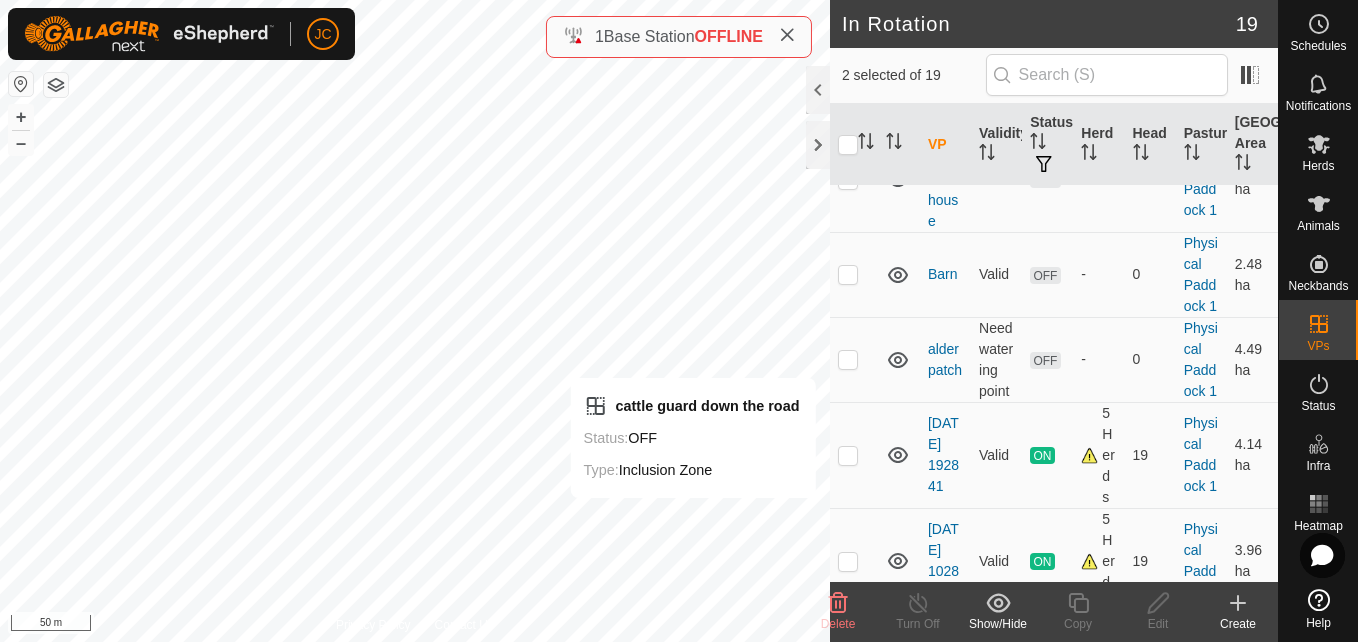 click at bounding box center (848, 62) 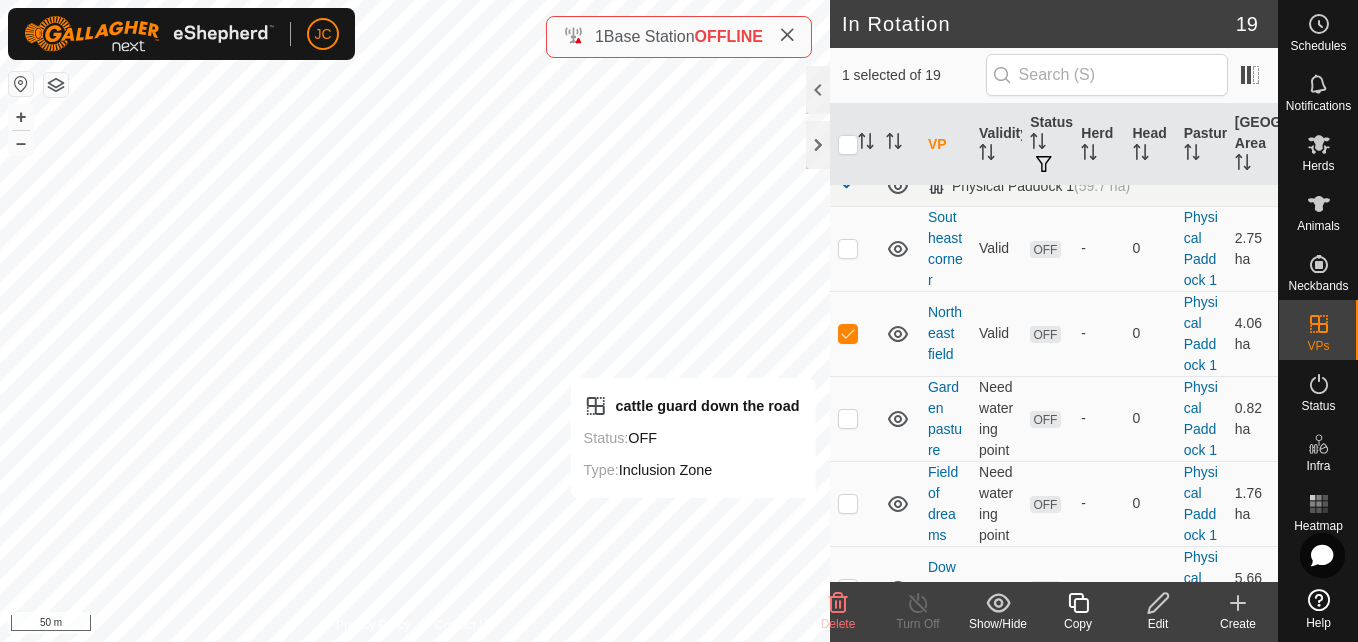 scroll, scrollTop: 0, scrollLeft: 0, axis: both 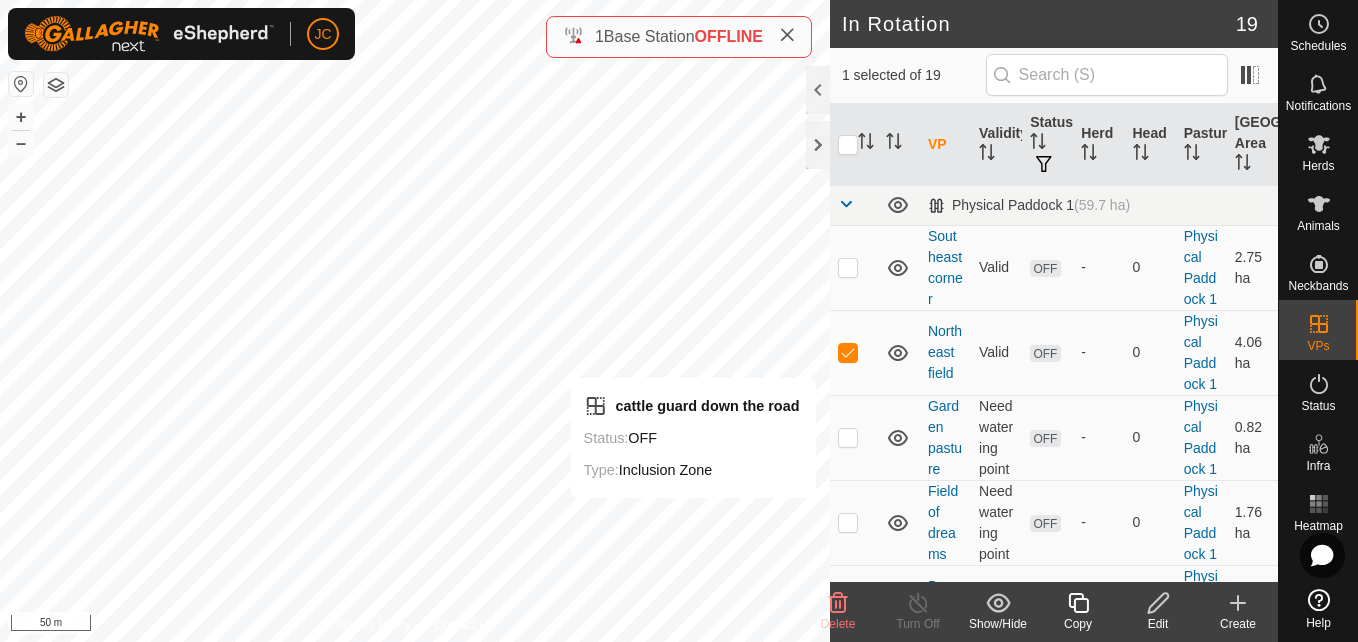 click 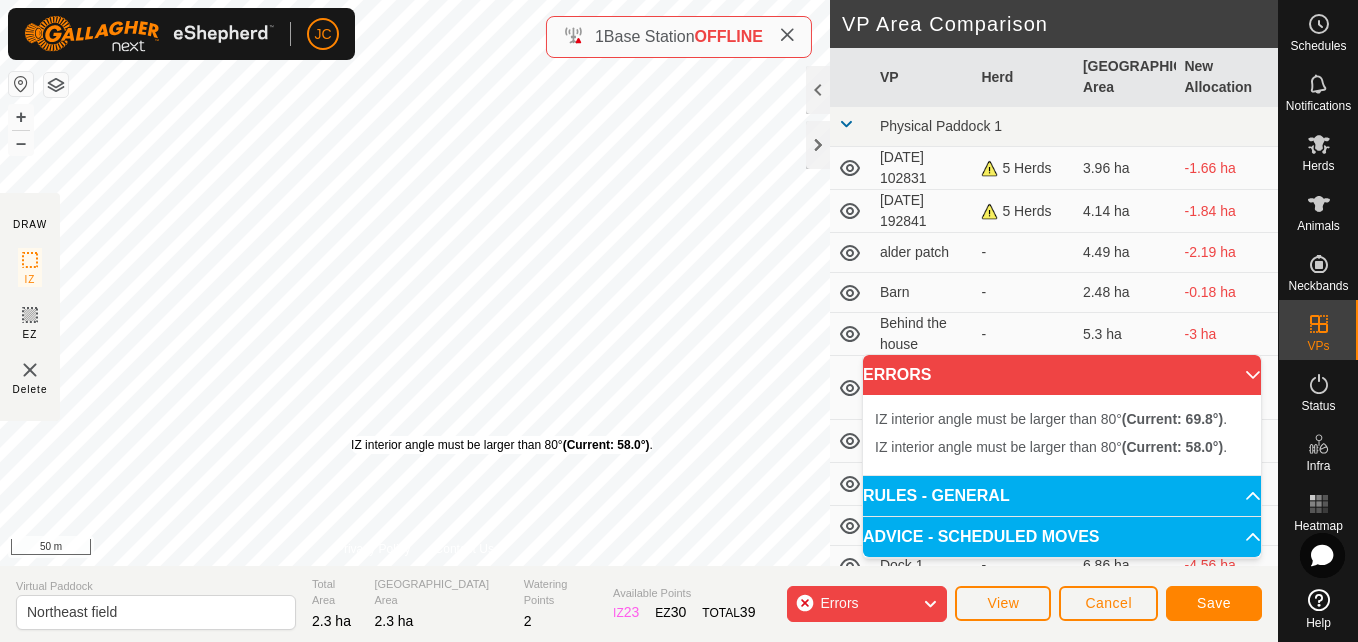 click on "IZ interior angle must be larger than 80°  (Current: 58.0°) ." at bounding box center [502, 445] 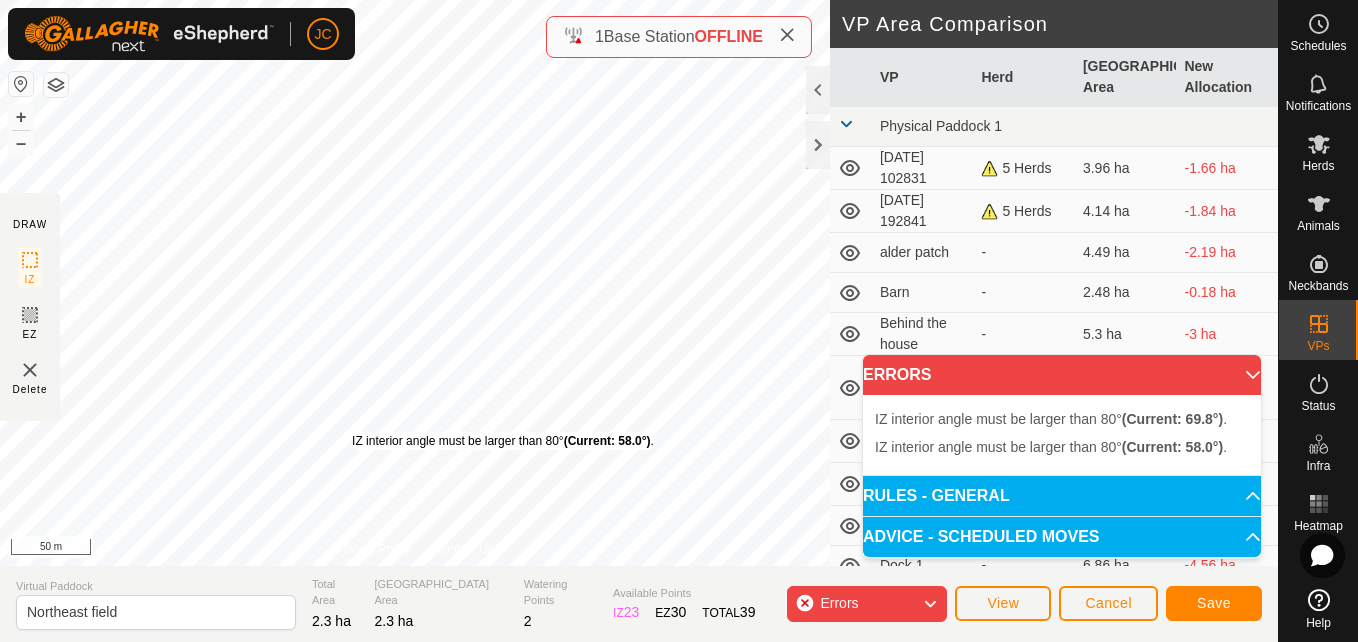 click on "IZ interior angle must be larger than 80°  (Current: 58.0°) ." at bounding box center (503, 441) 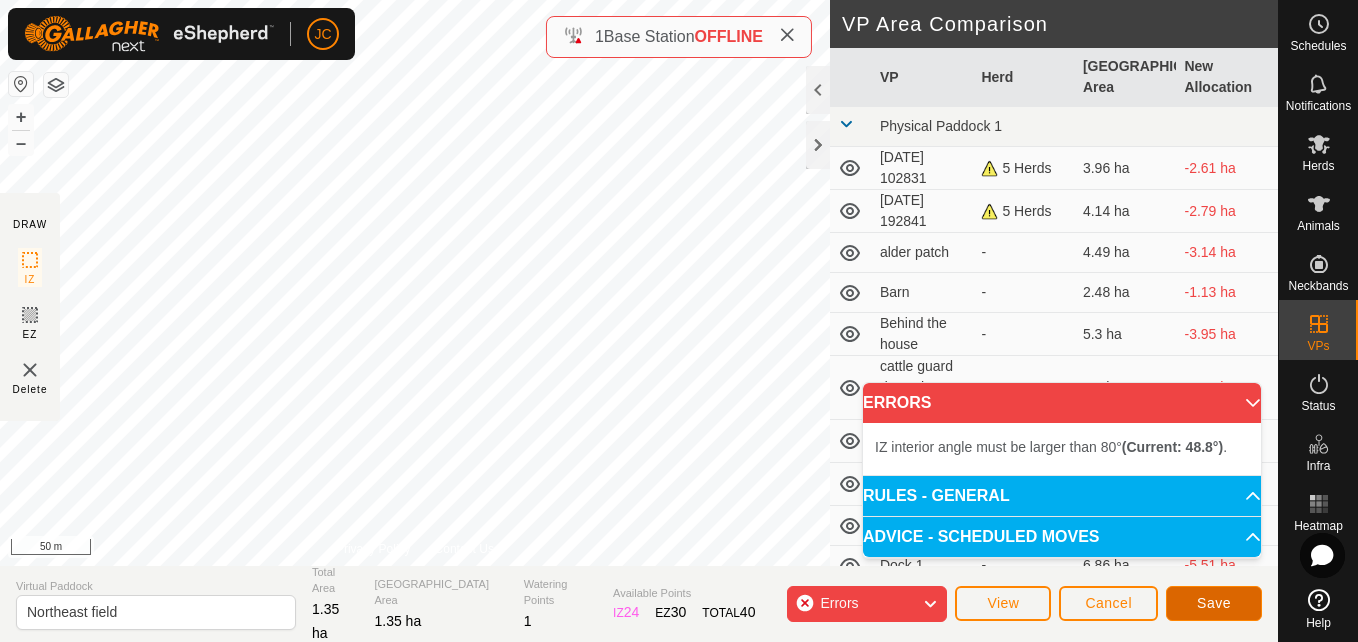 click on "Save" 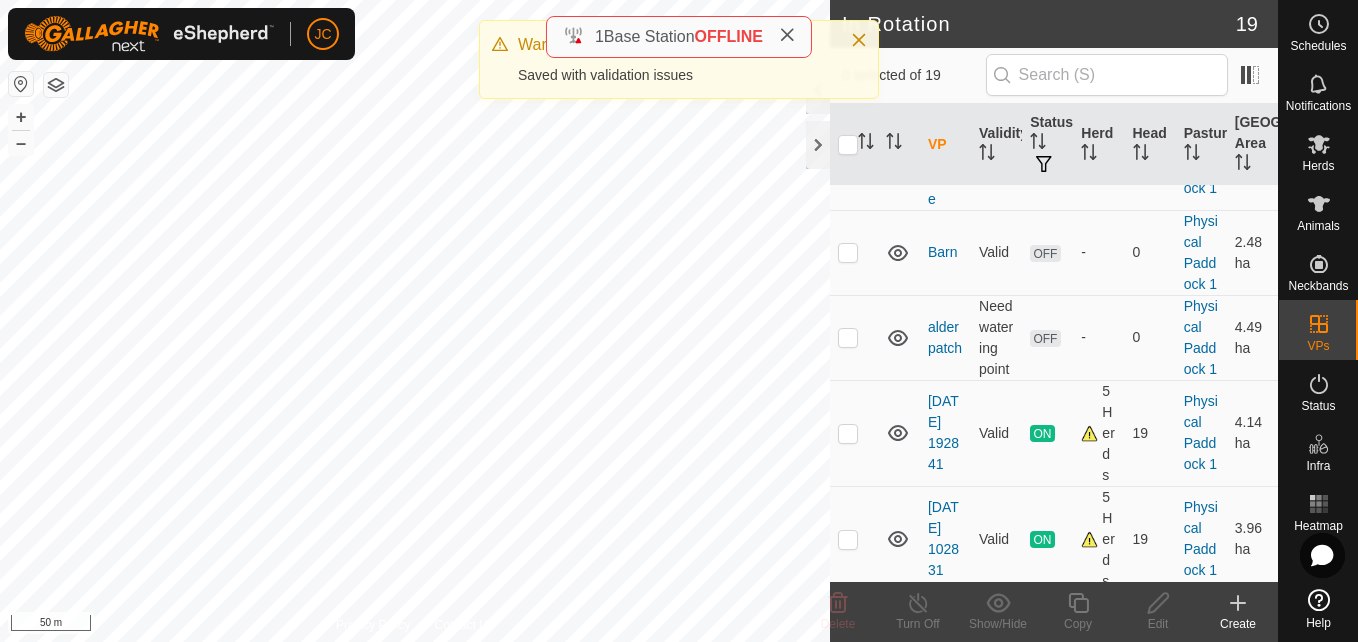 scroll, scrollTop: 1763, scrollLeft: 0, axis: vertical 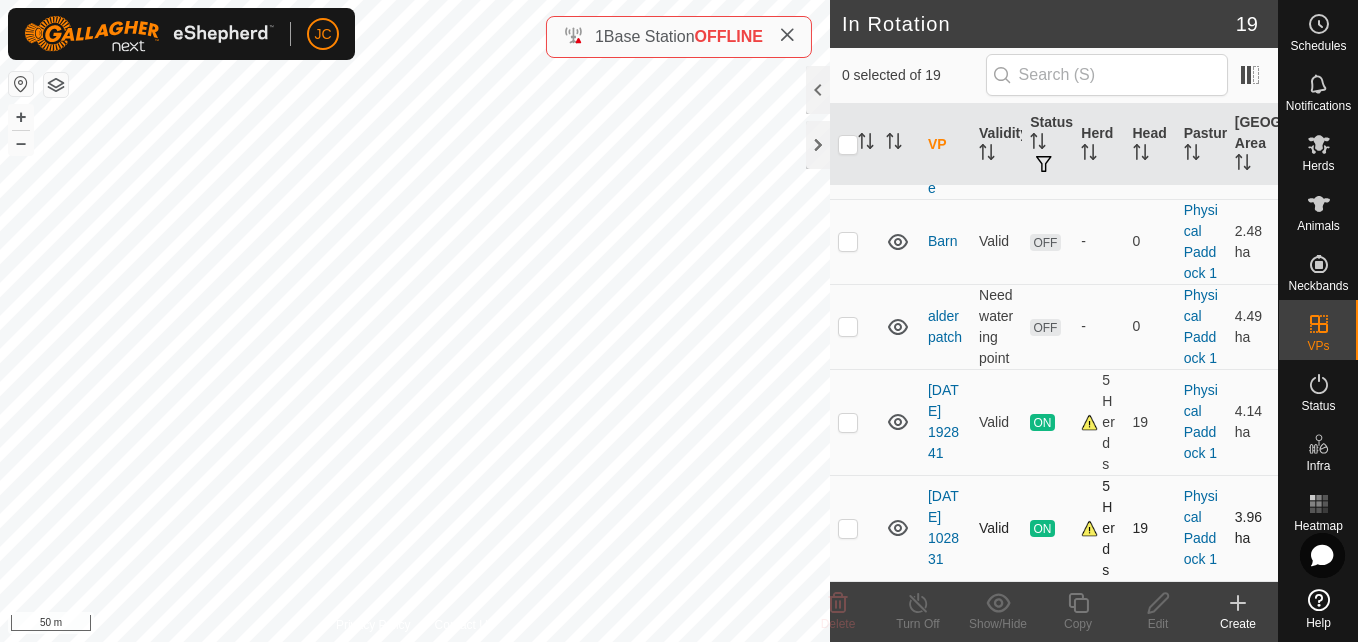 click at bounding box center [848, 528] 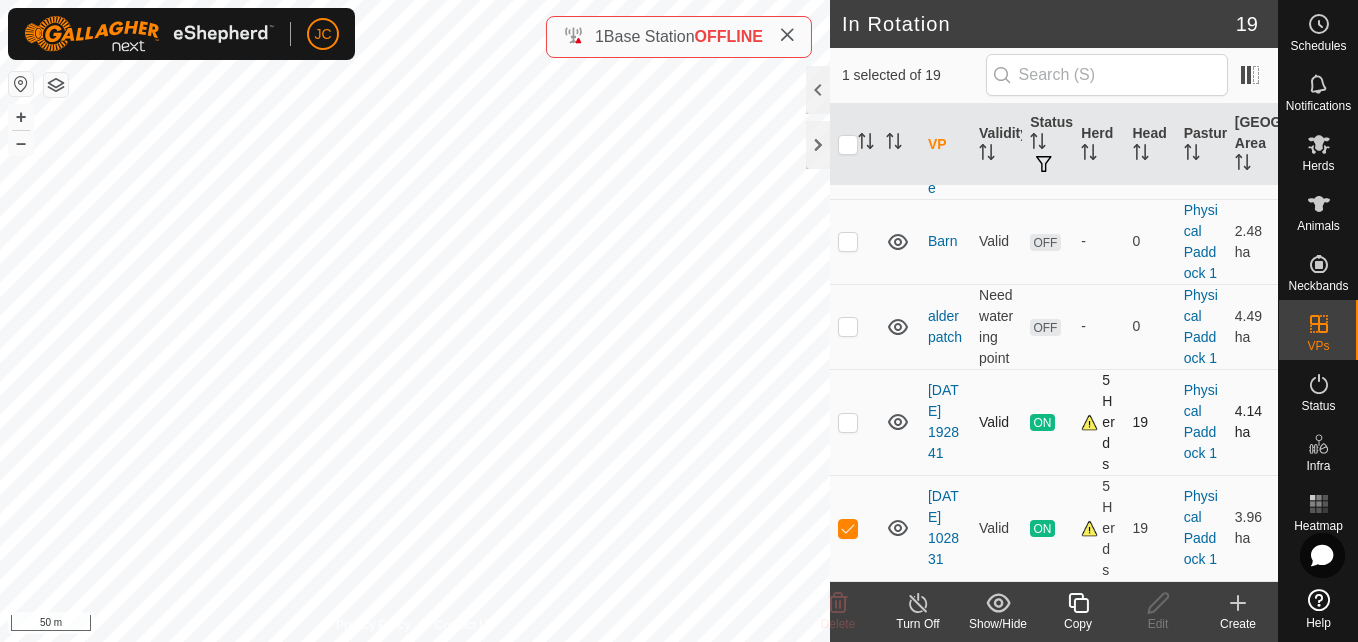 click at bounding box center [854, 422] 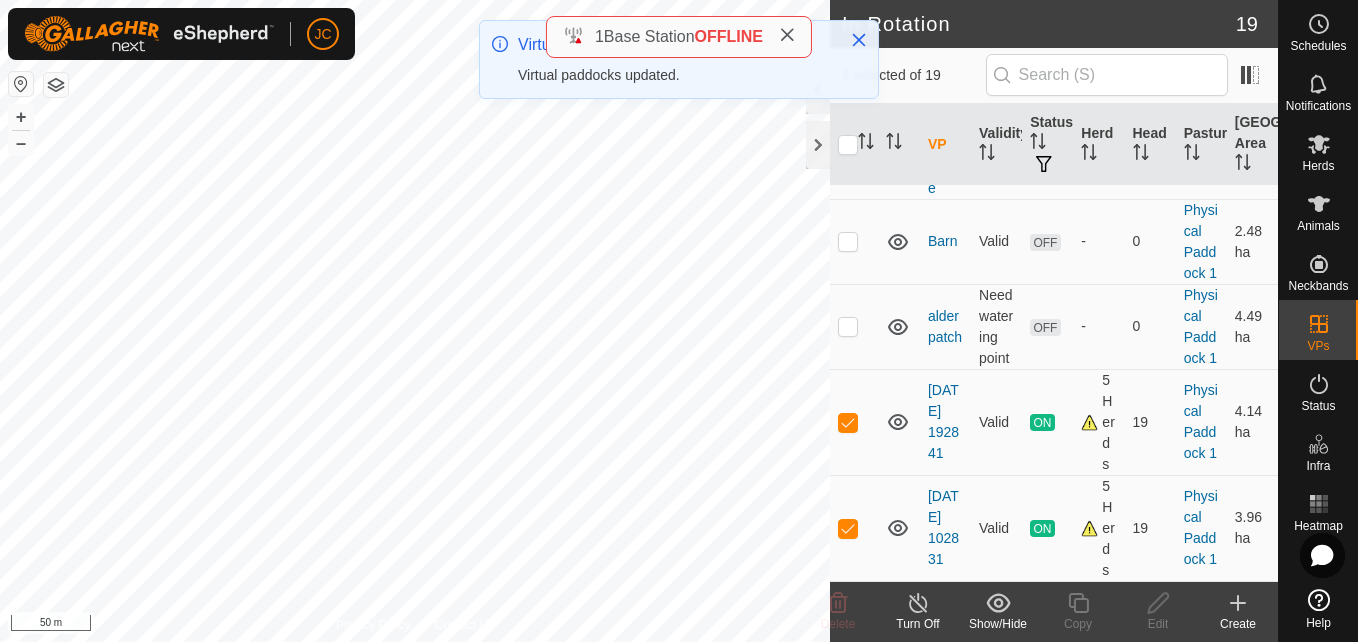 scroll, scrollTop: 1763, scrollLeft: 0, axis: vertical 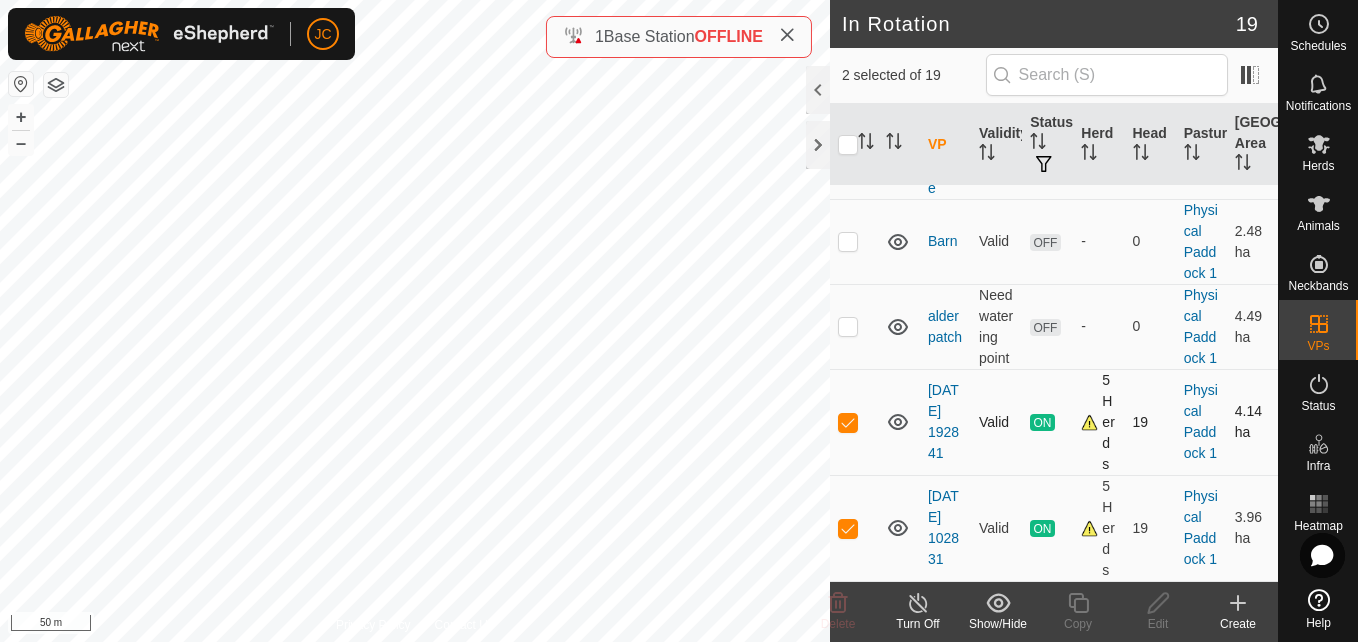 checkbox on "true" 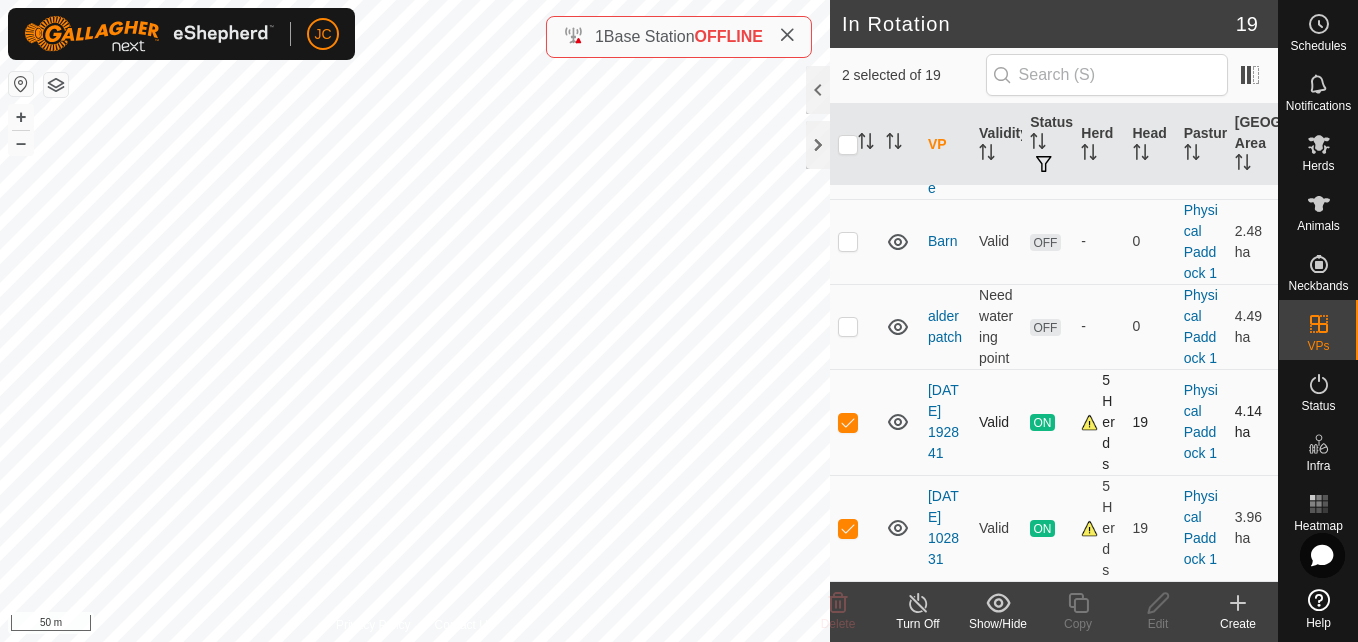 checkbox on "false" 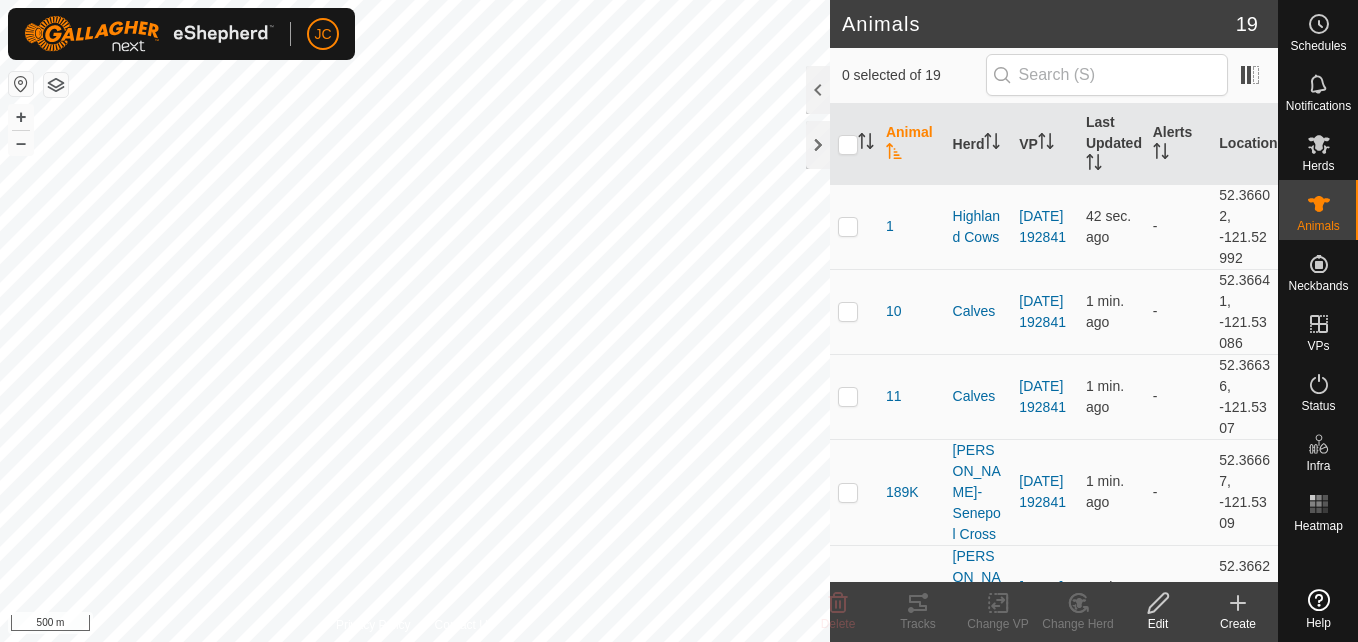 scroll, scrollTop: 0, scrollLeft: 0, axis: both 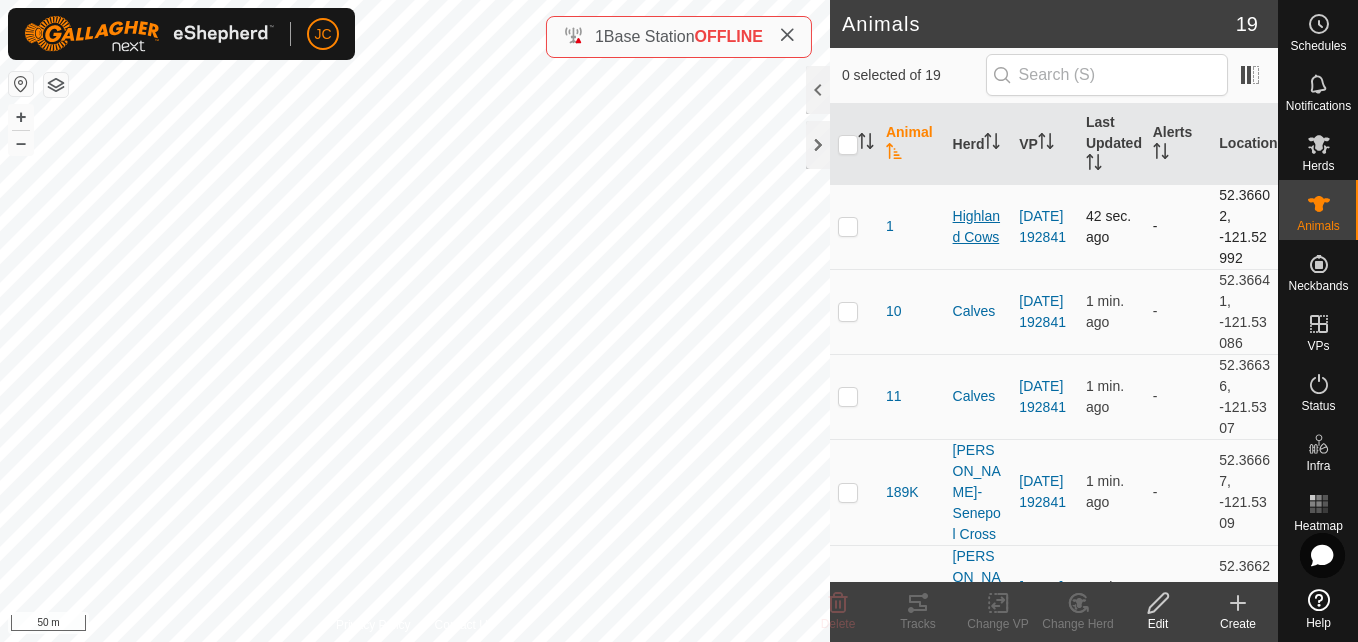 click on "Highland Cows" at bounding box center [978, 227] 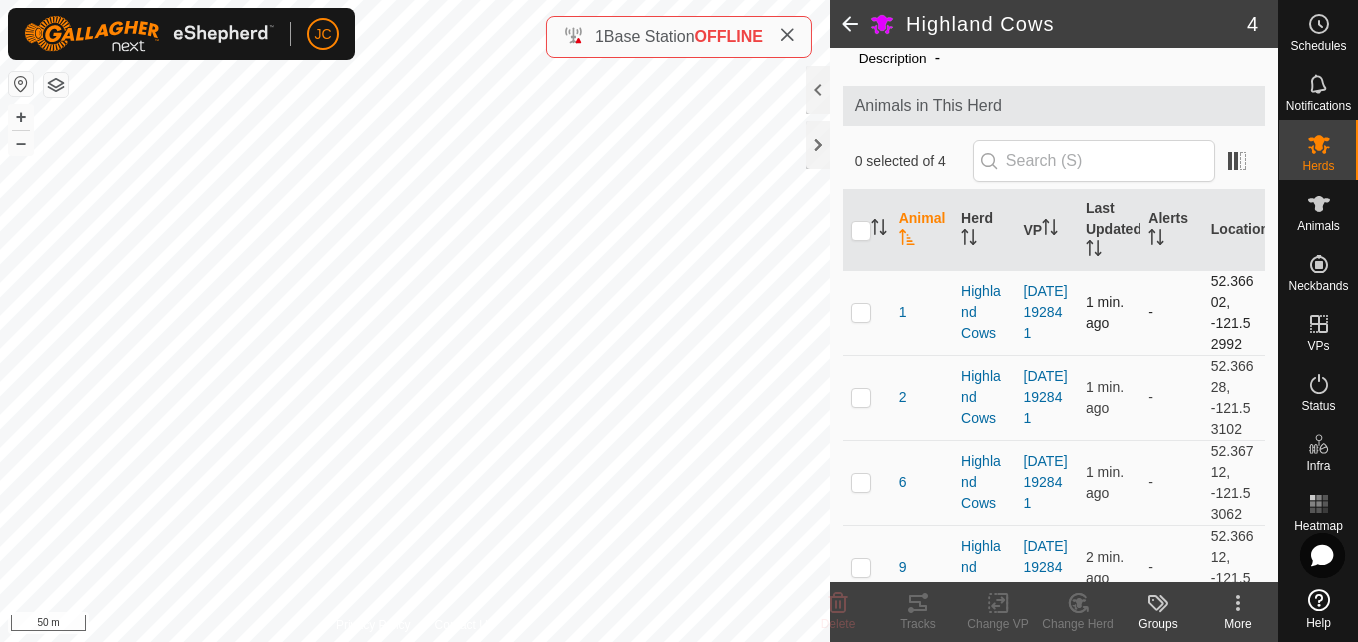 scroll, scrollTop: 101, scrollLeft: 0, axis: vertical 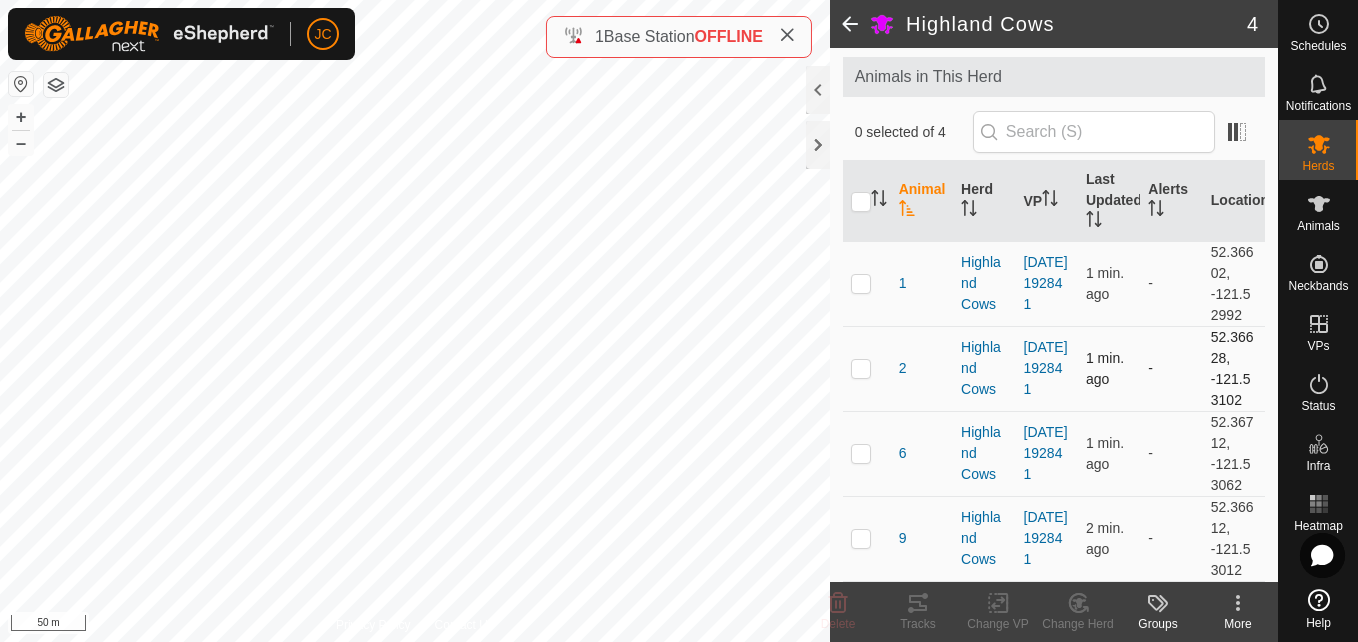 click at bounding box center [861, 368] 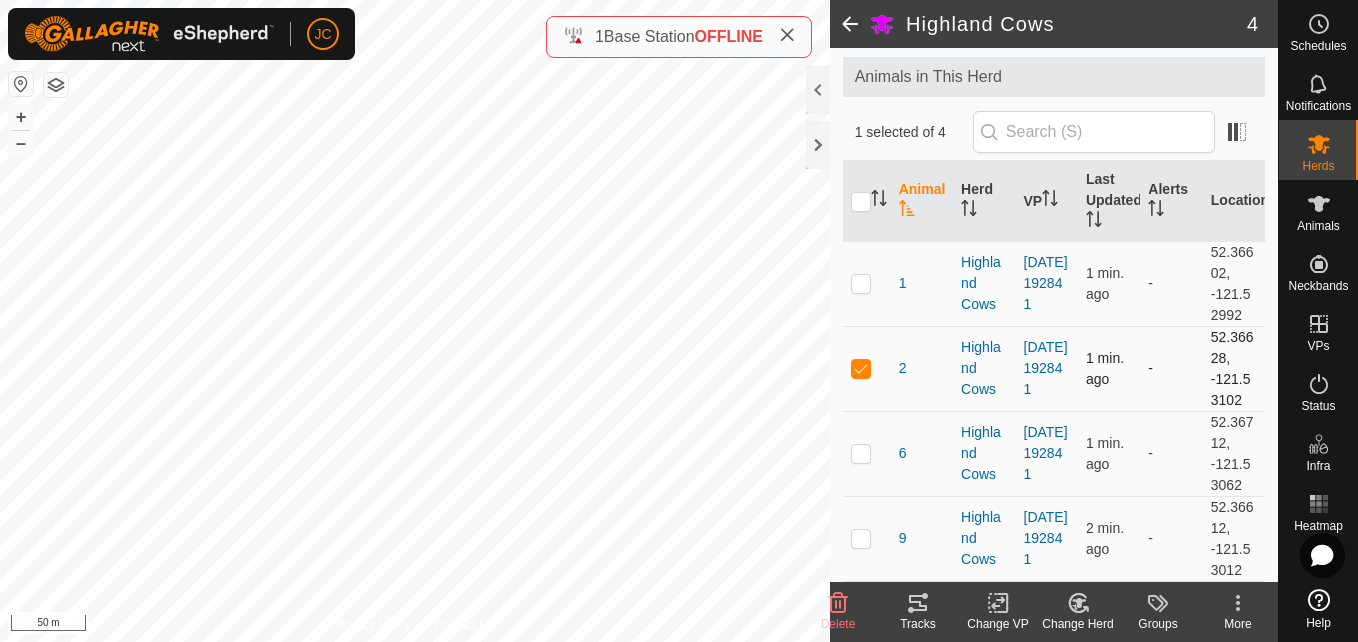 click on "52.36628, -121.53102" at bounding box center [1234, 368] 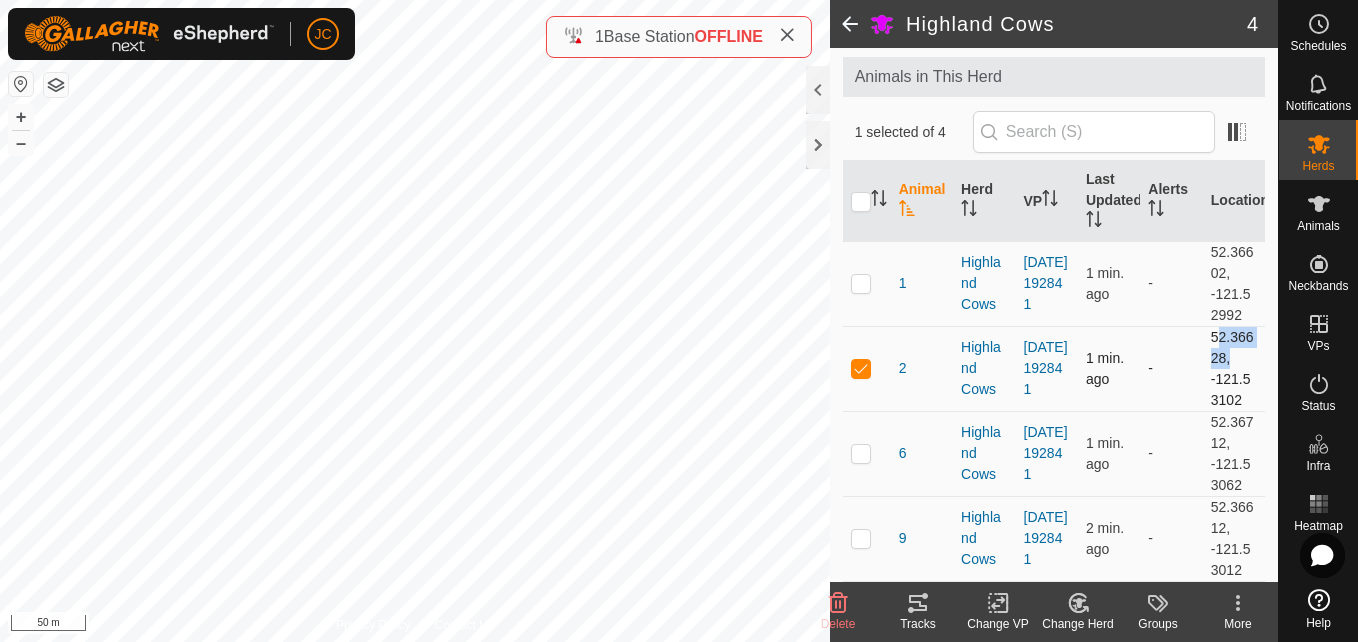 click on "52.36628, -121.53102" at bounding box center [1234, 368] 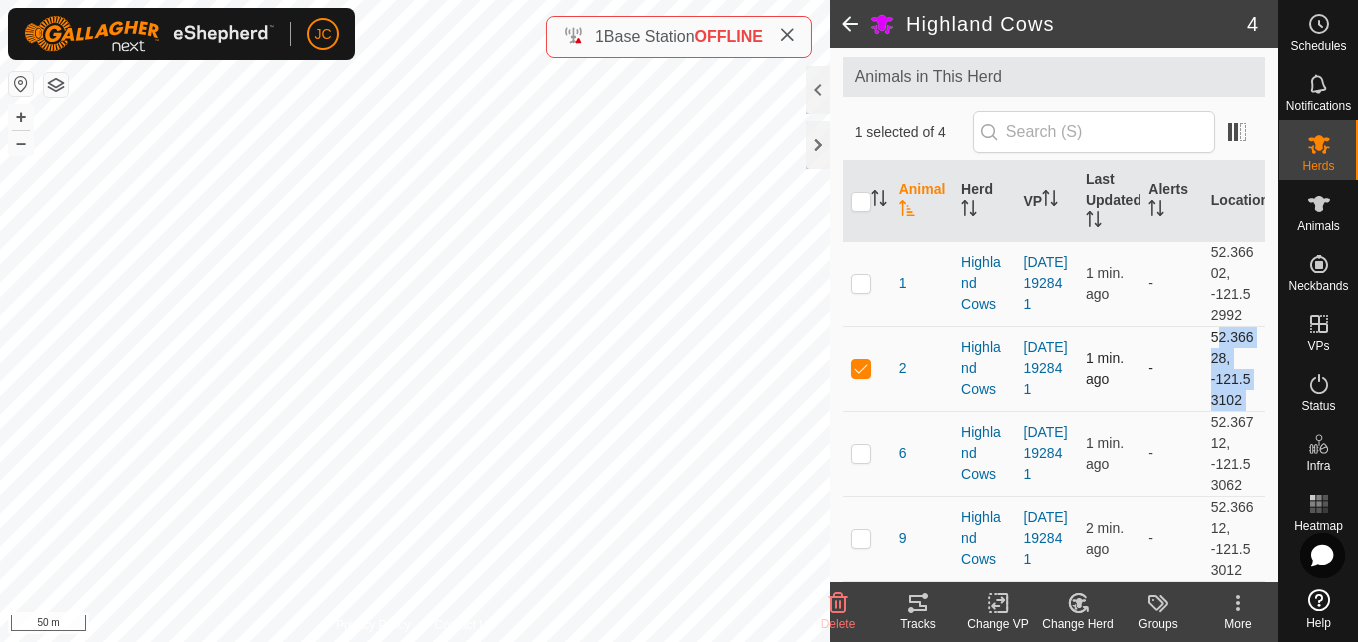 click on "52.36628, -121.53102" at bounding box center [1234, 368] 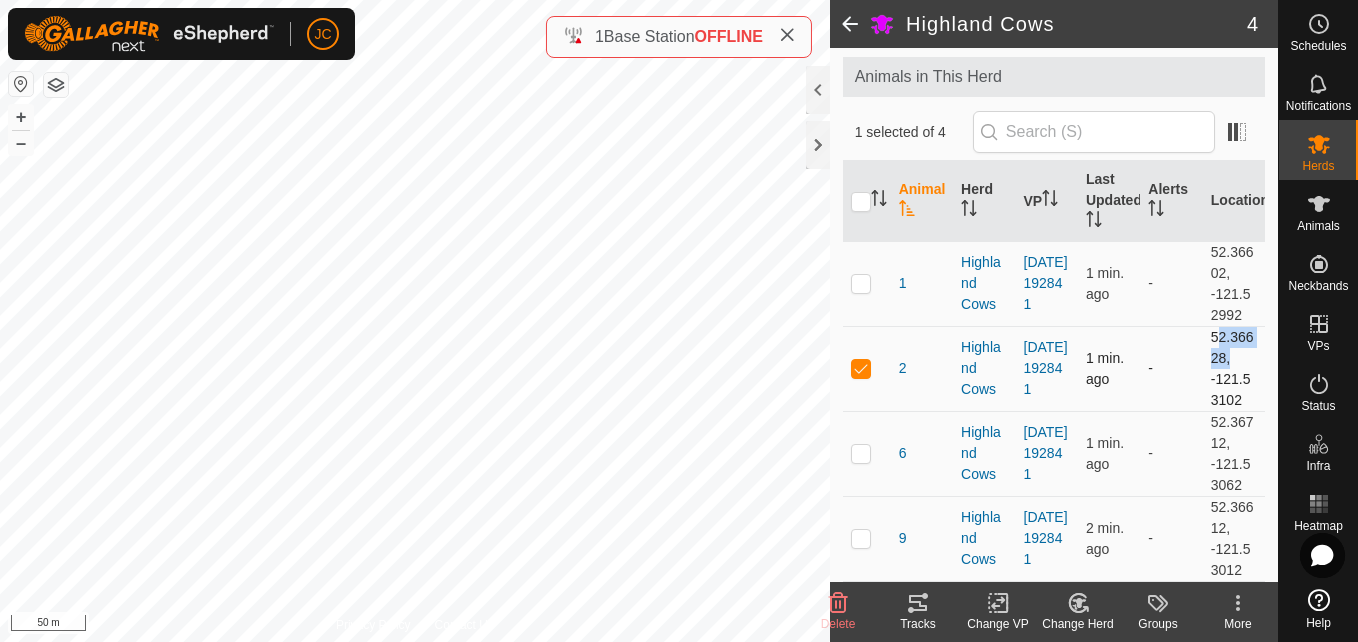 click on "52.36628, -121.53102" at bounding box center (1234, 368) 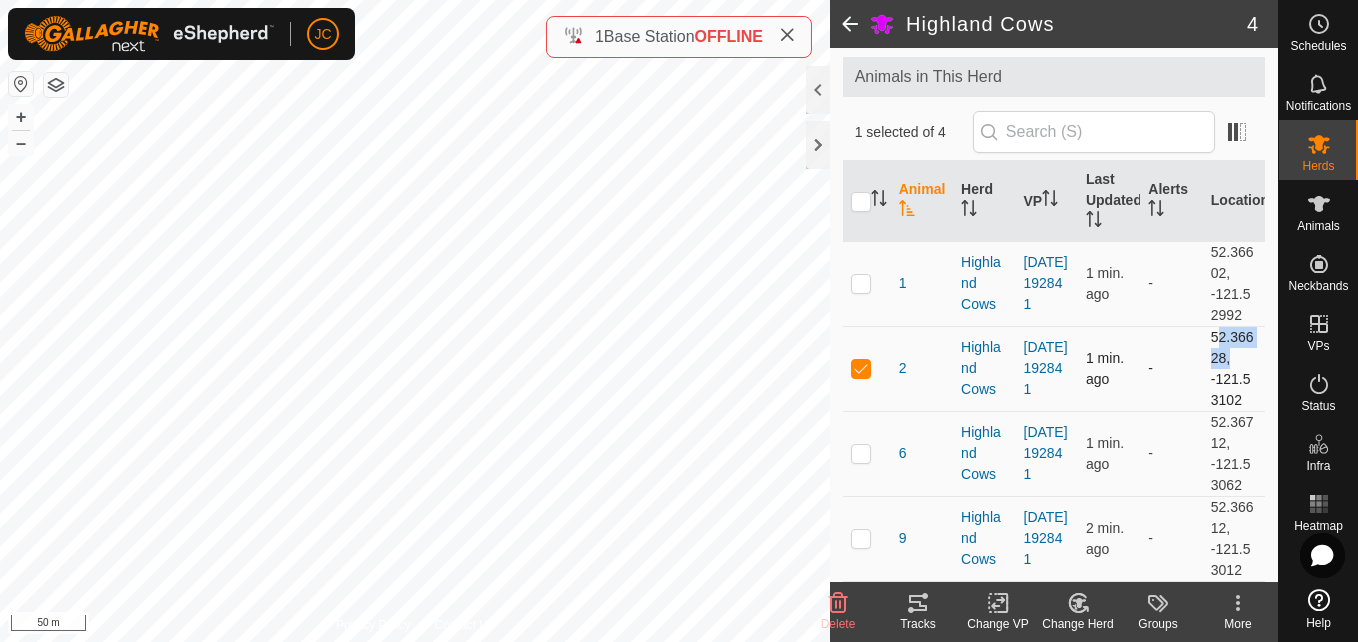 drag, startPoint x: 1191, startPoint y: 380, endPoint x: 1229, endPoint y: 402, distance: 43.908997 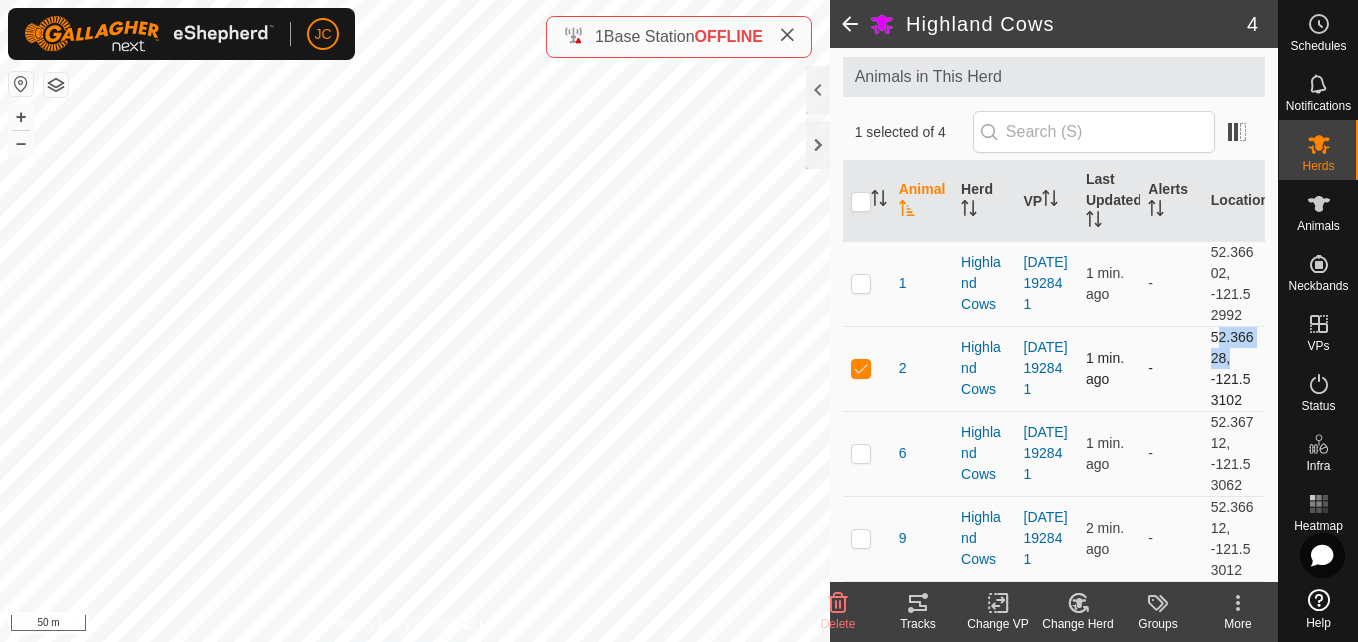 click on "52.36628, -121.53102" at bounding box center [1234, 368] 